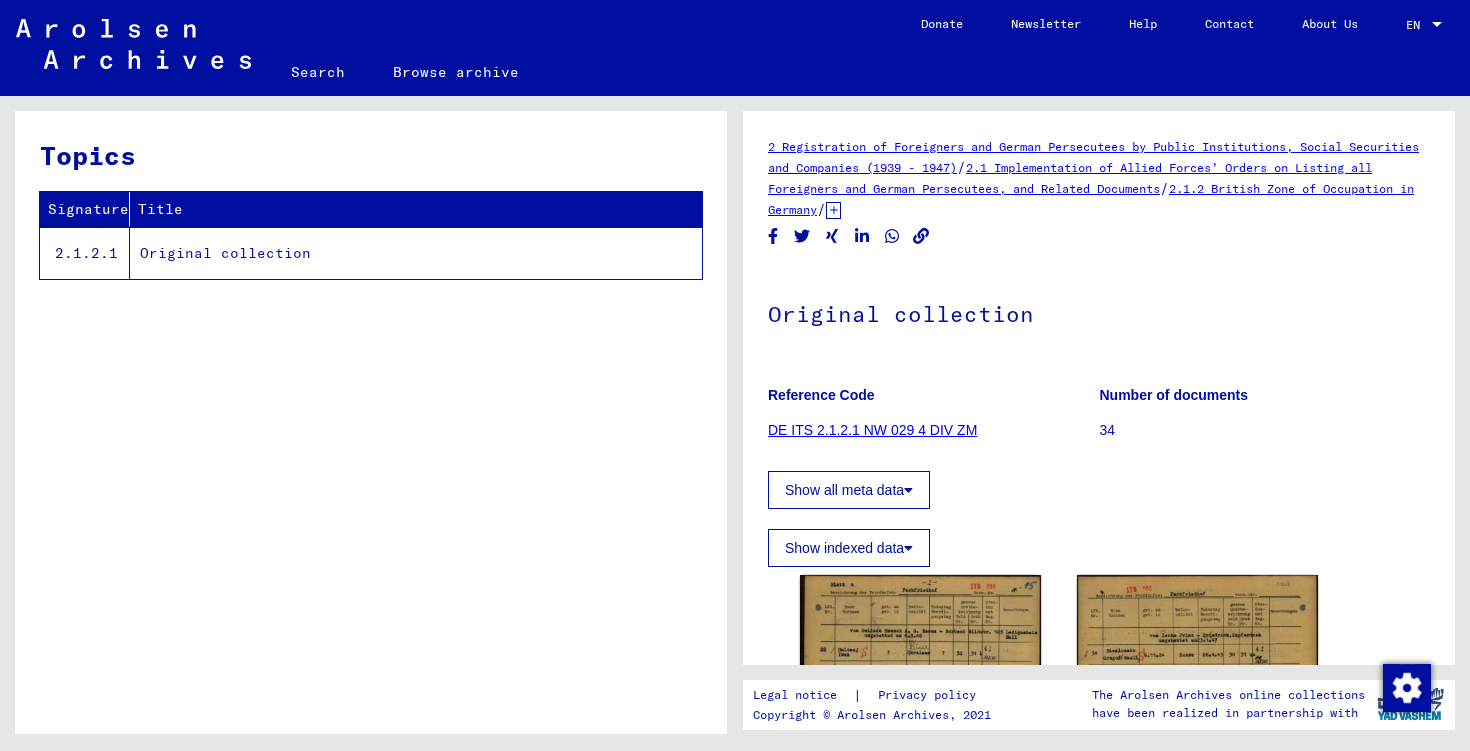 scroll, scrollTop: 0, scrollLeft: 0, axis: both 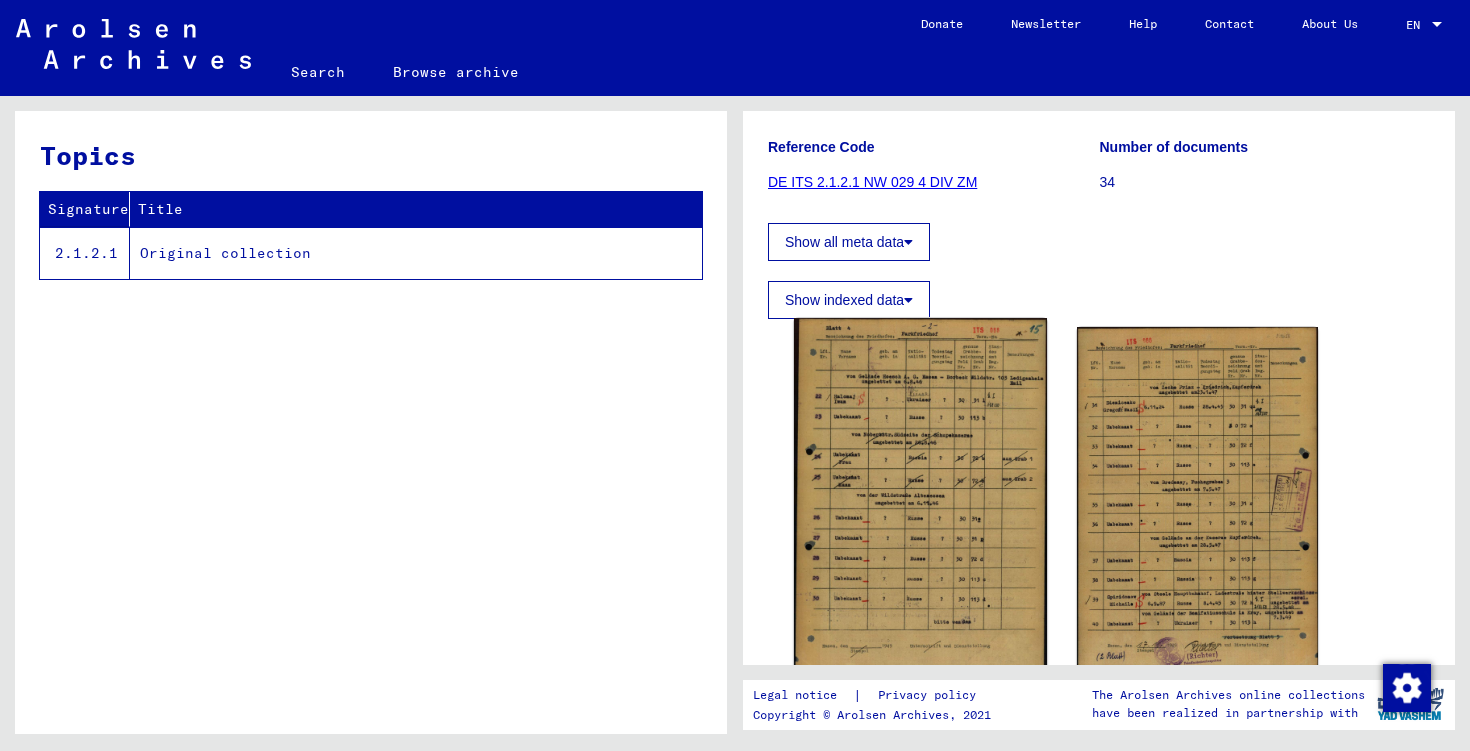 click 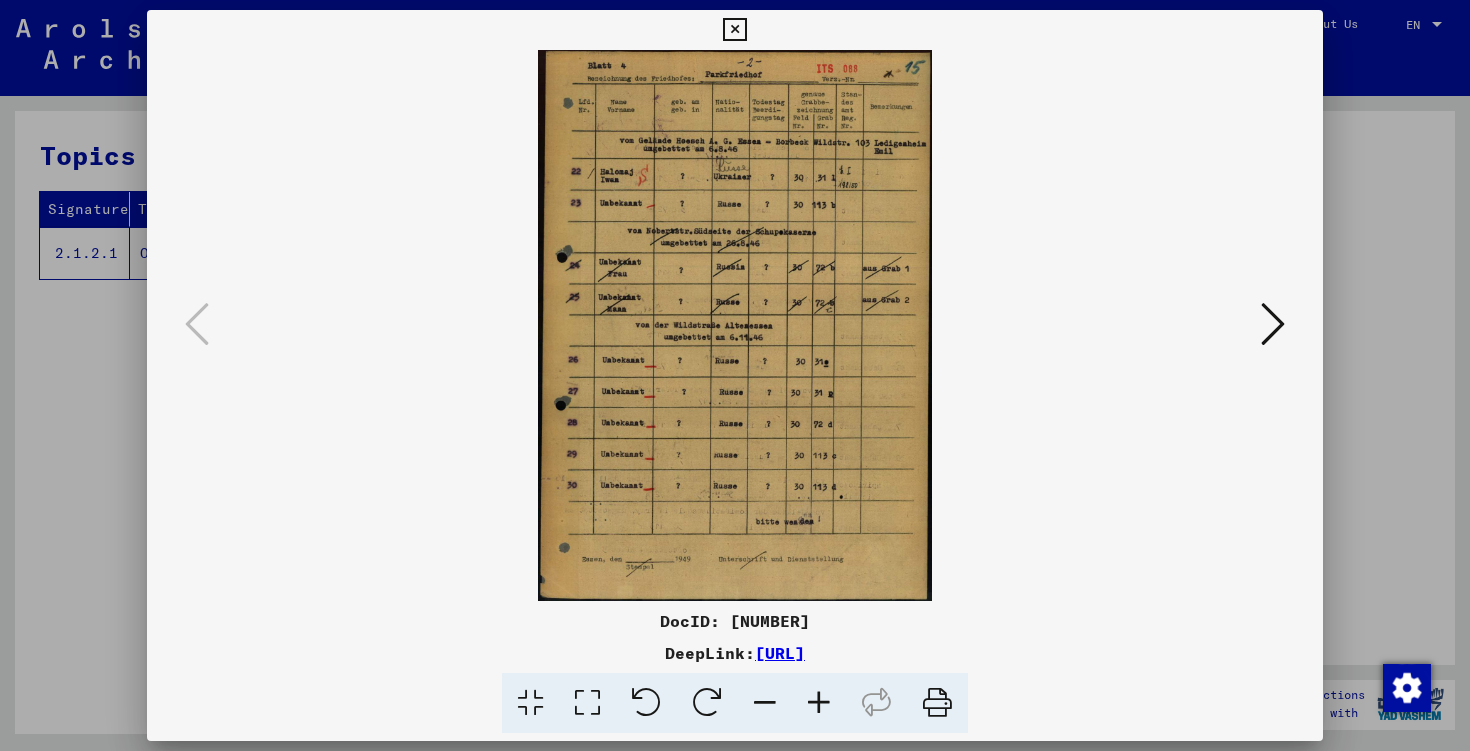 click at bounding box center (819, 703) 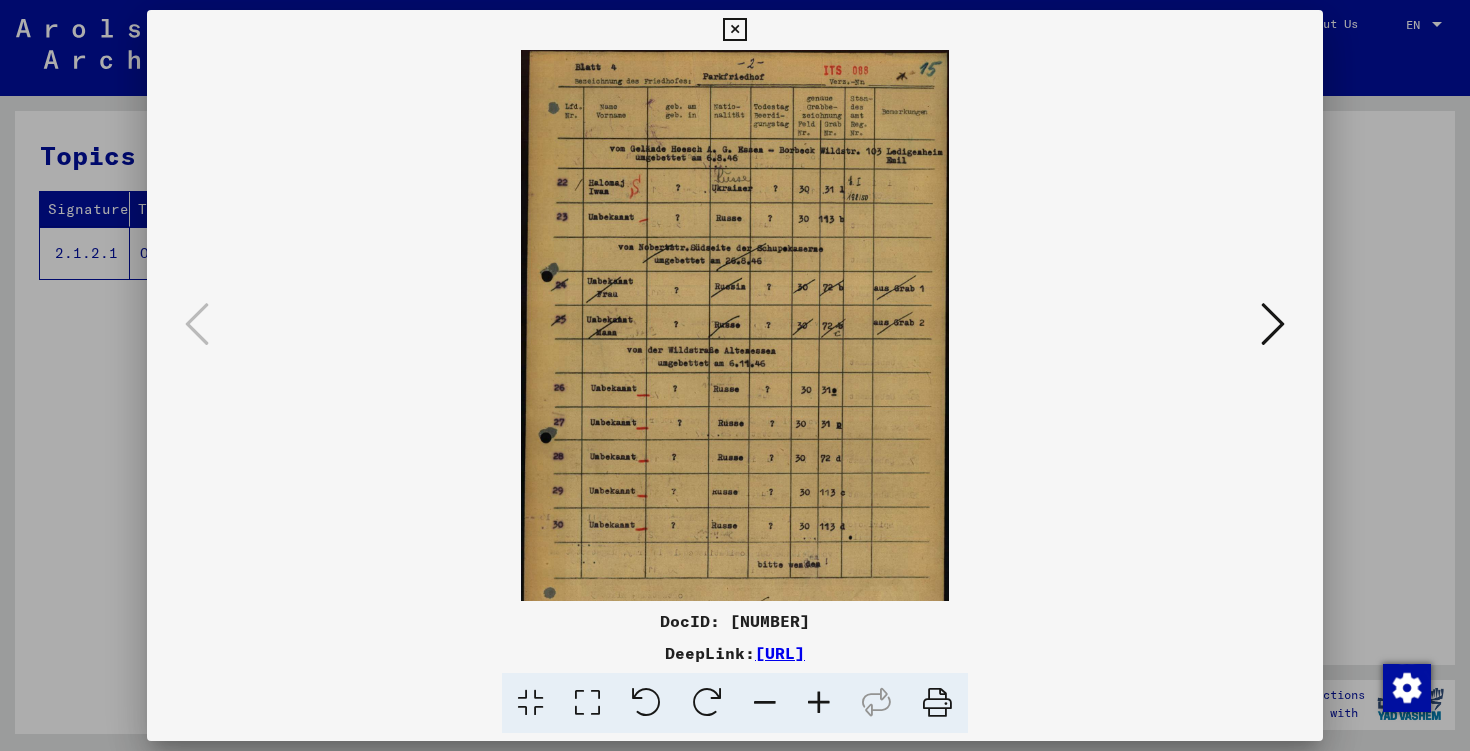 click at bounding box center (819, 703) 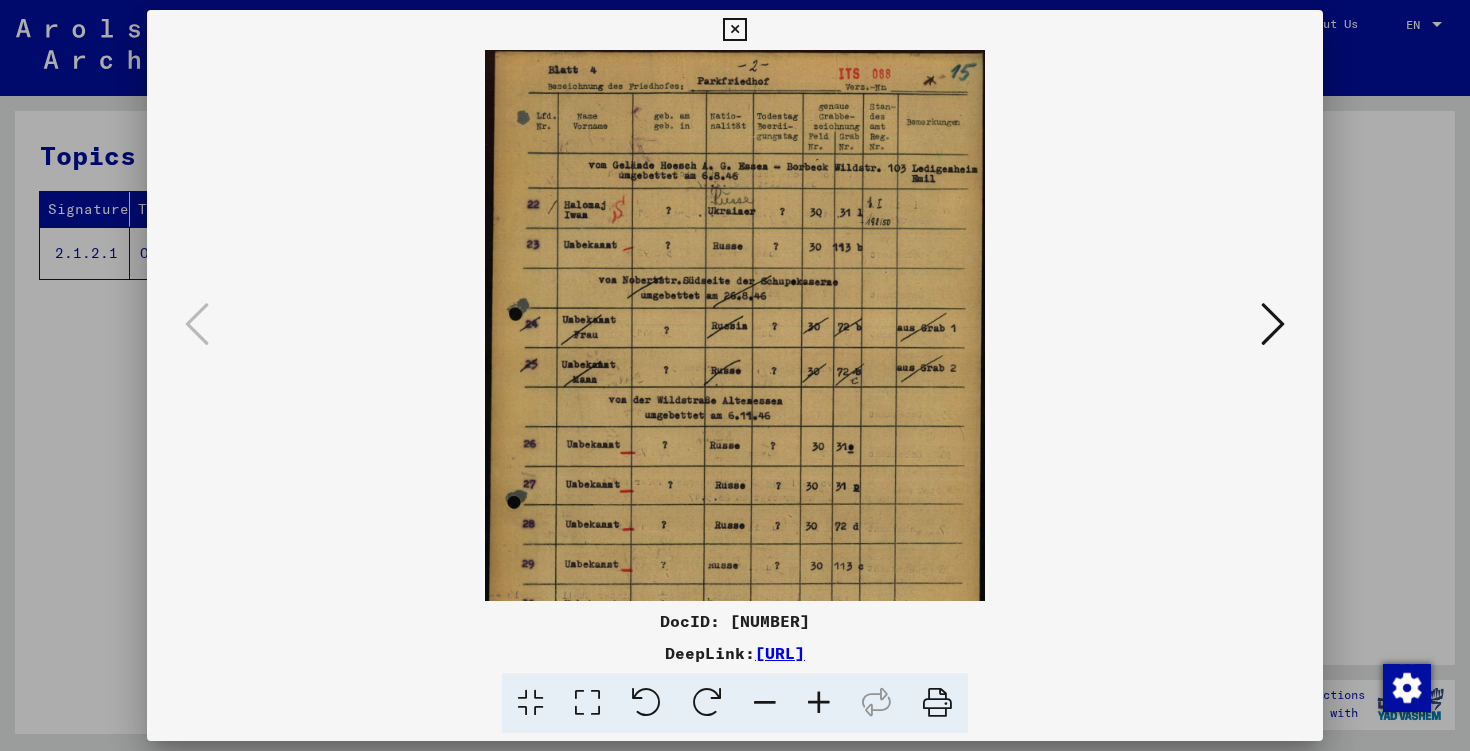 click at bounding box center [819, 703] 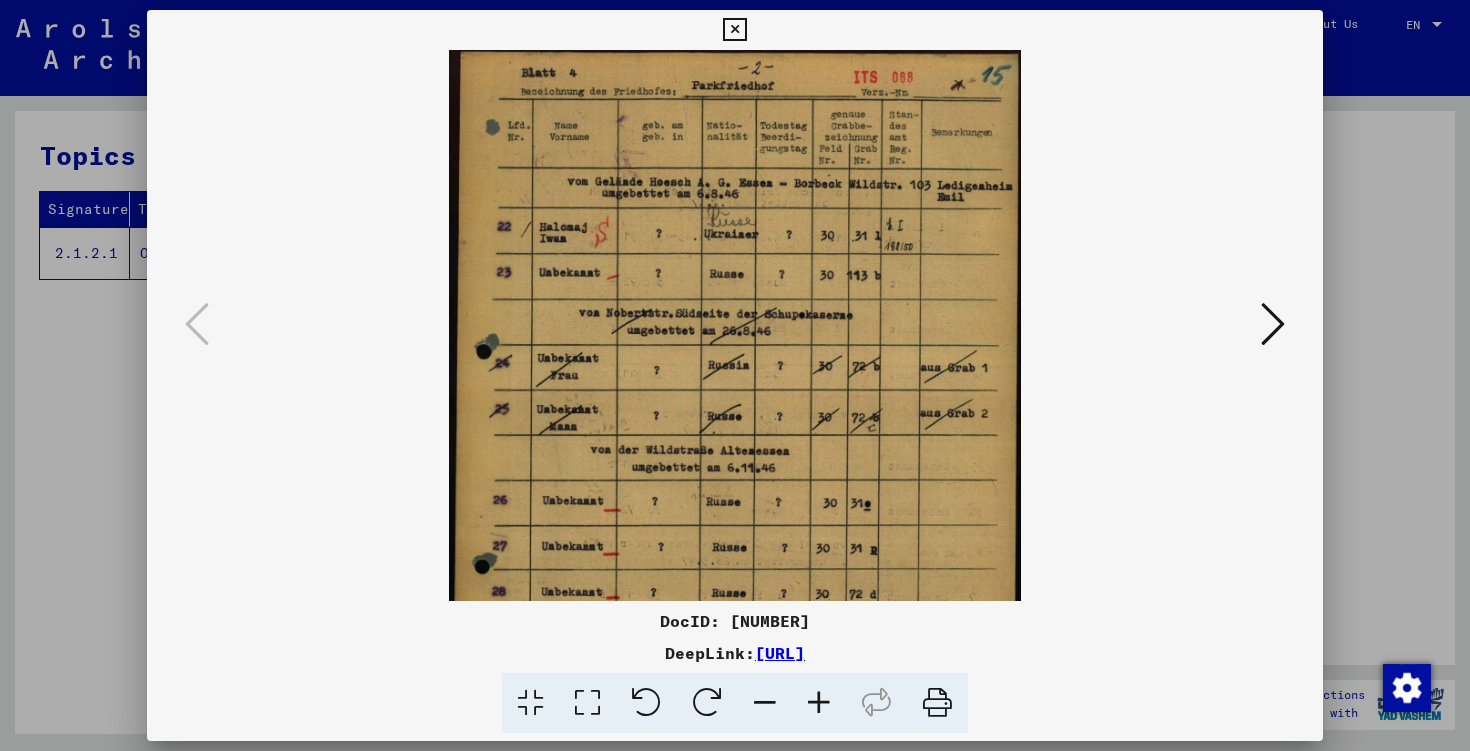 click at bounding box center [819, 703] 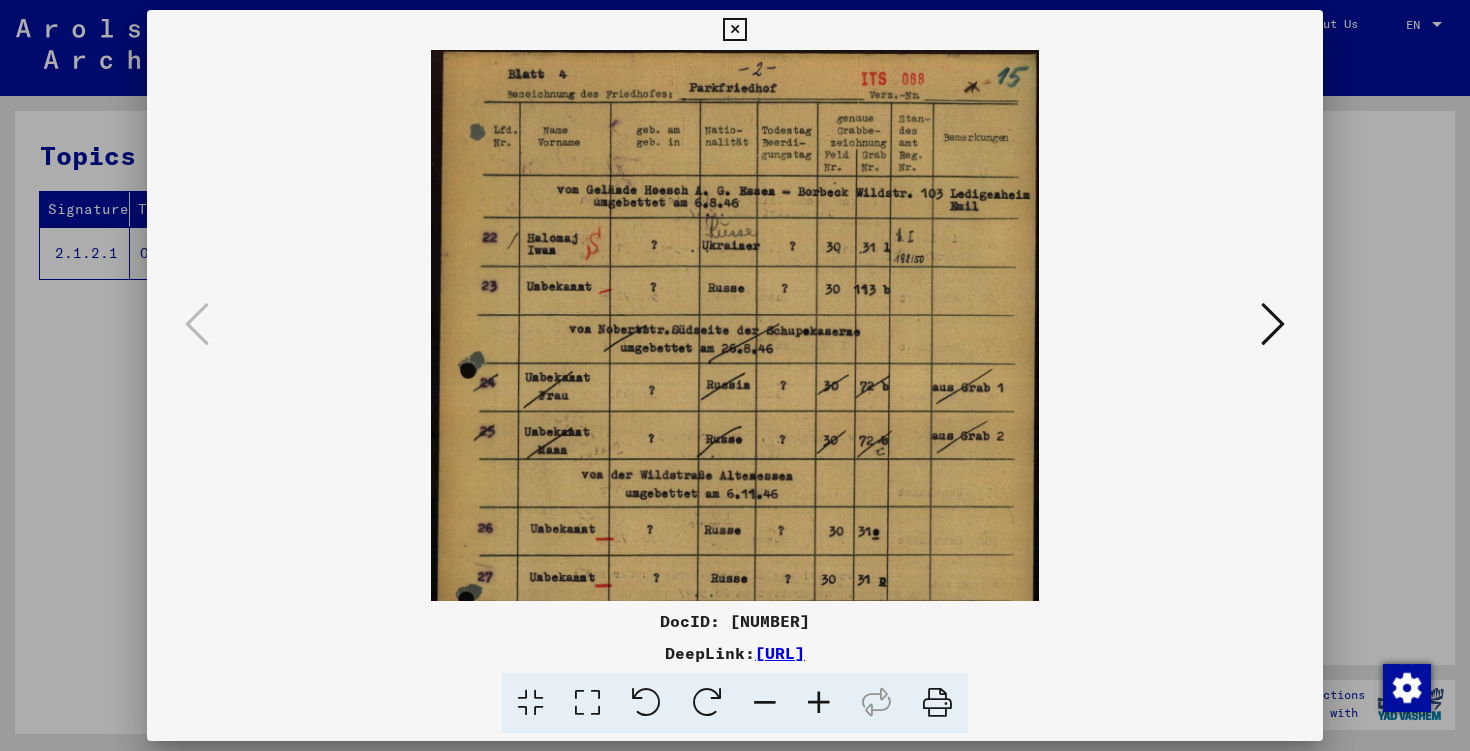 click at bounding box center [819, 703] 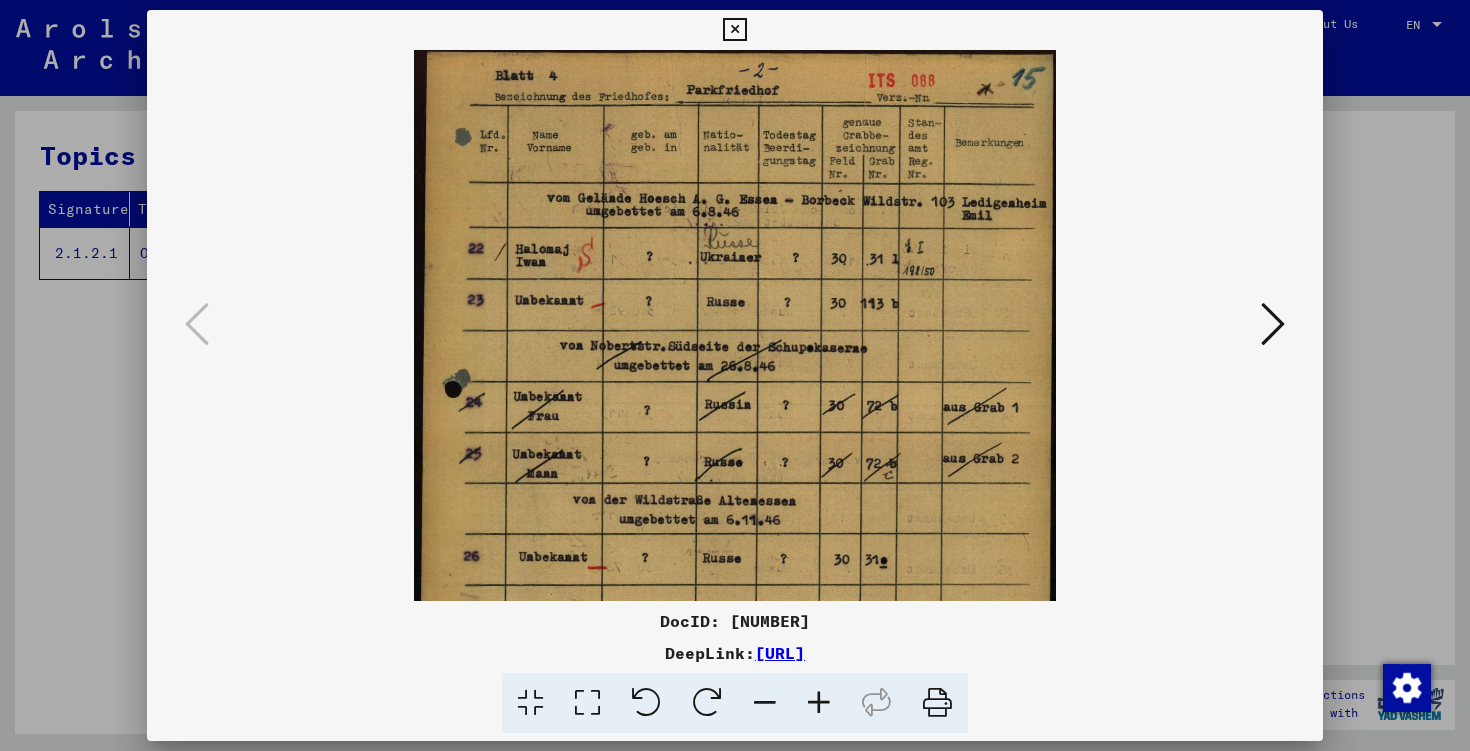 click at bounding box center (819, 703) 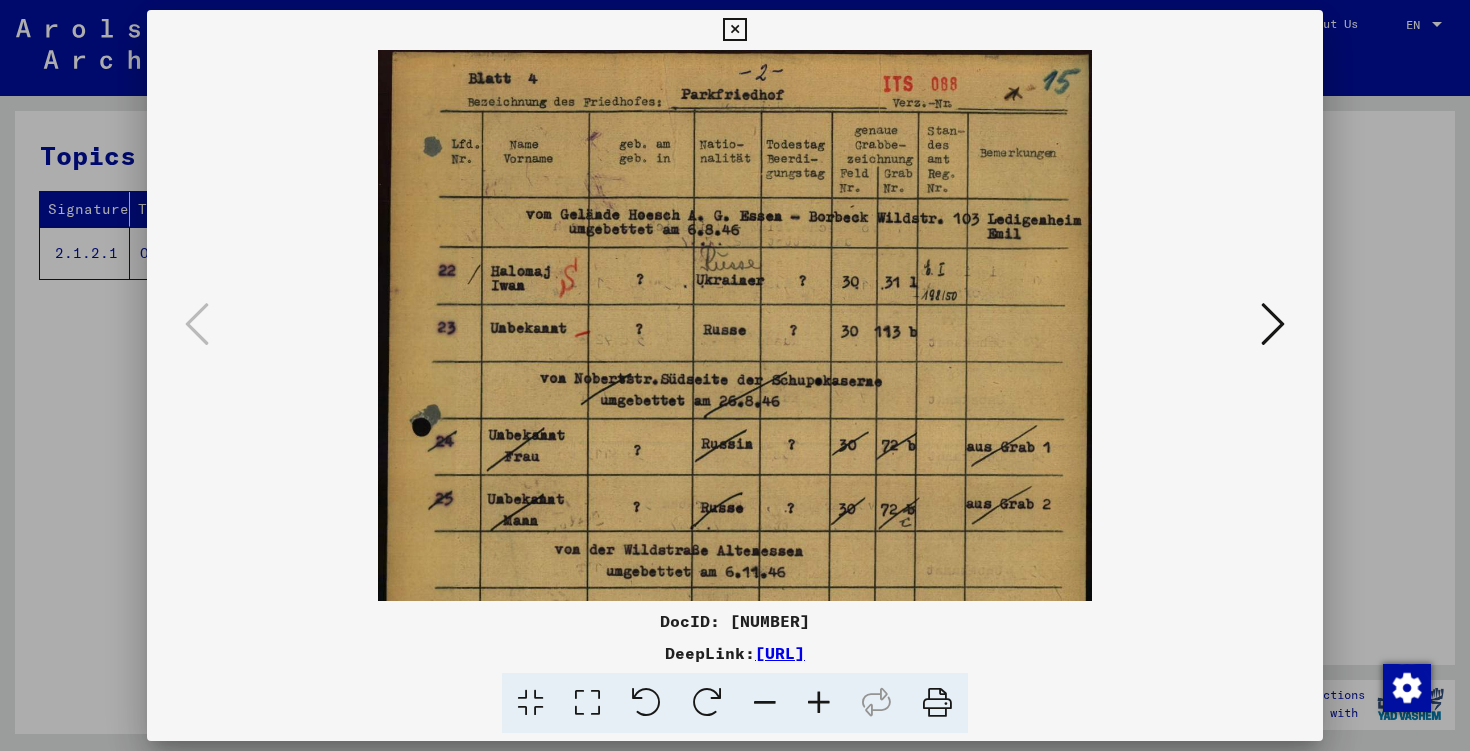 click at bounding box center (819, 703) 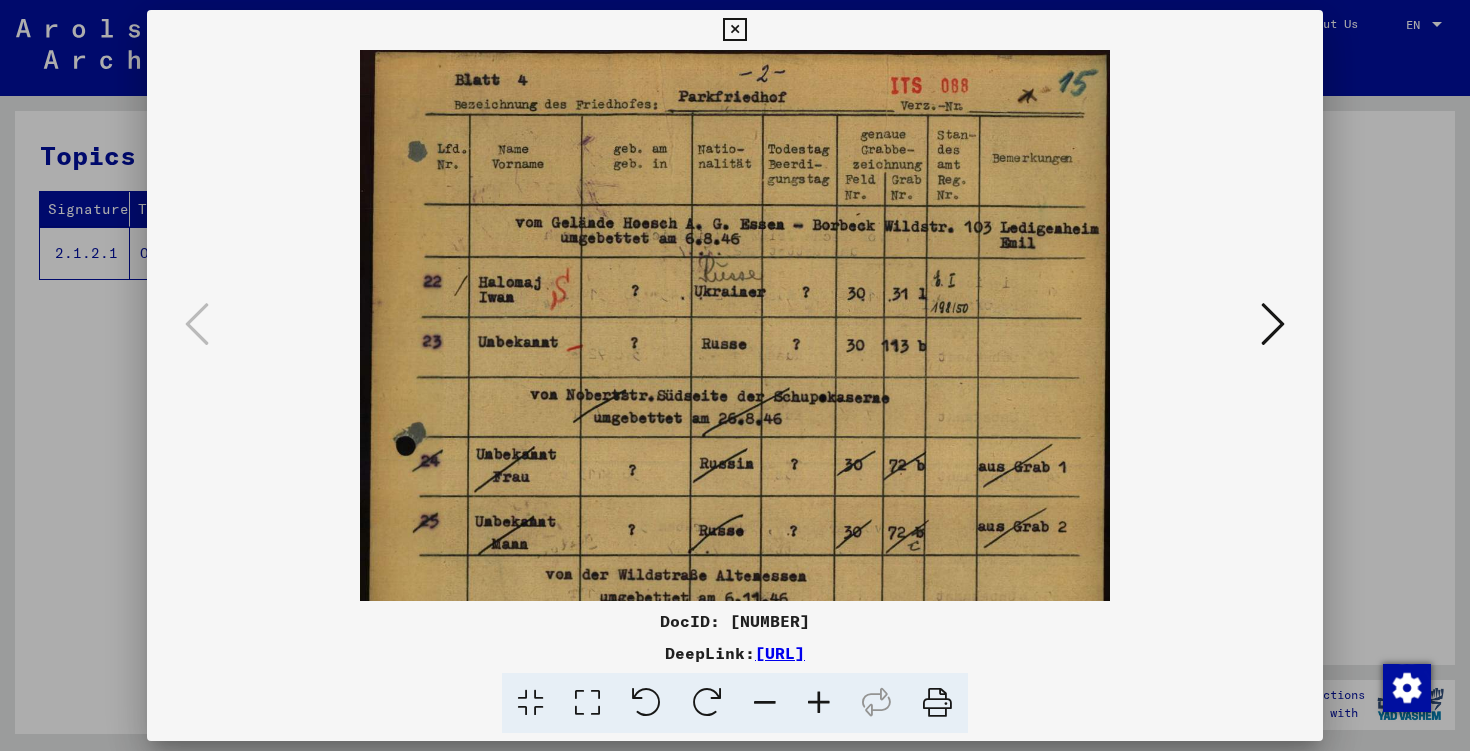 click at bounding box center [819, 703] 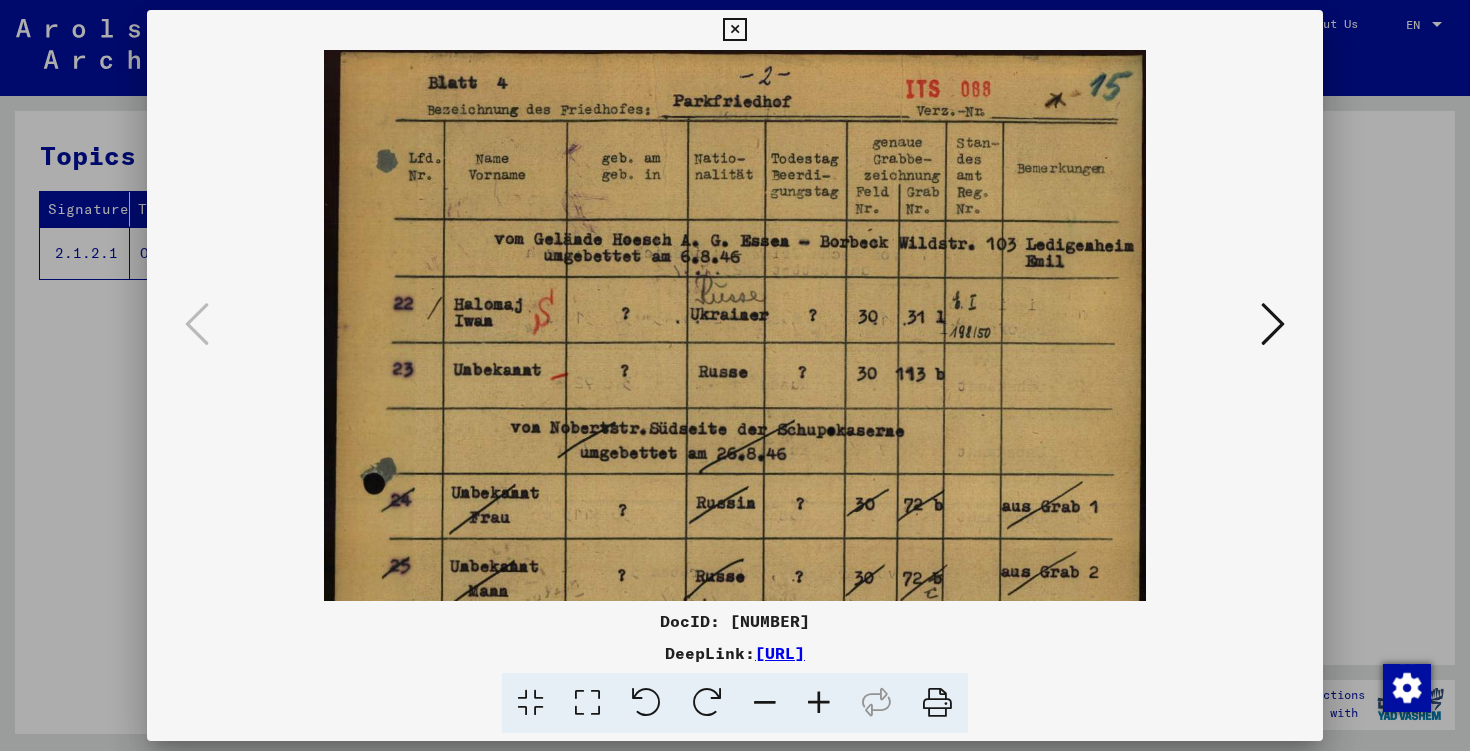 click at bounding box center [819, 703] 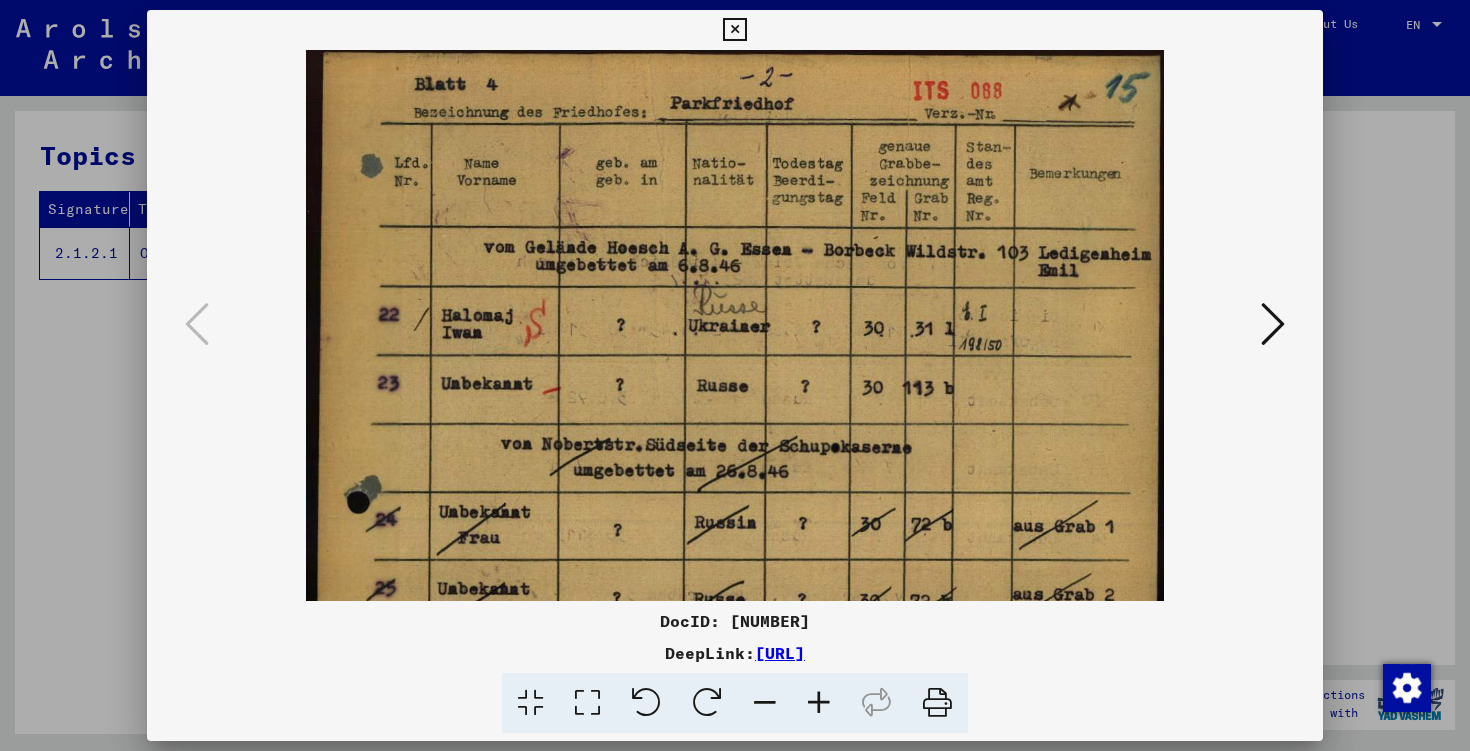 click at bounding box center [819, 703] 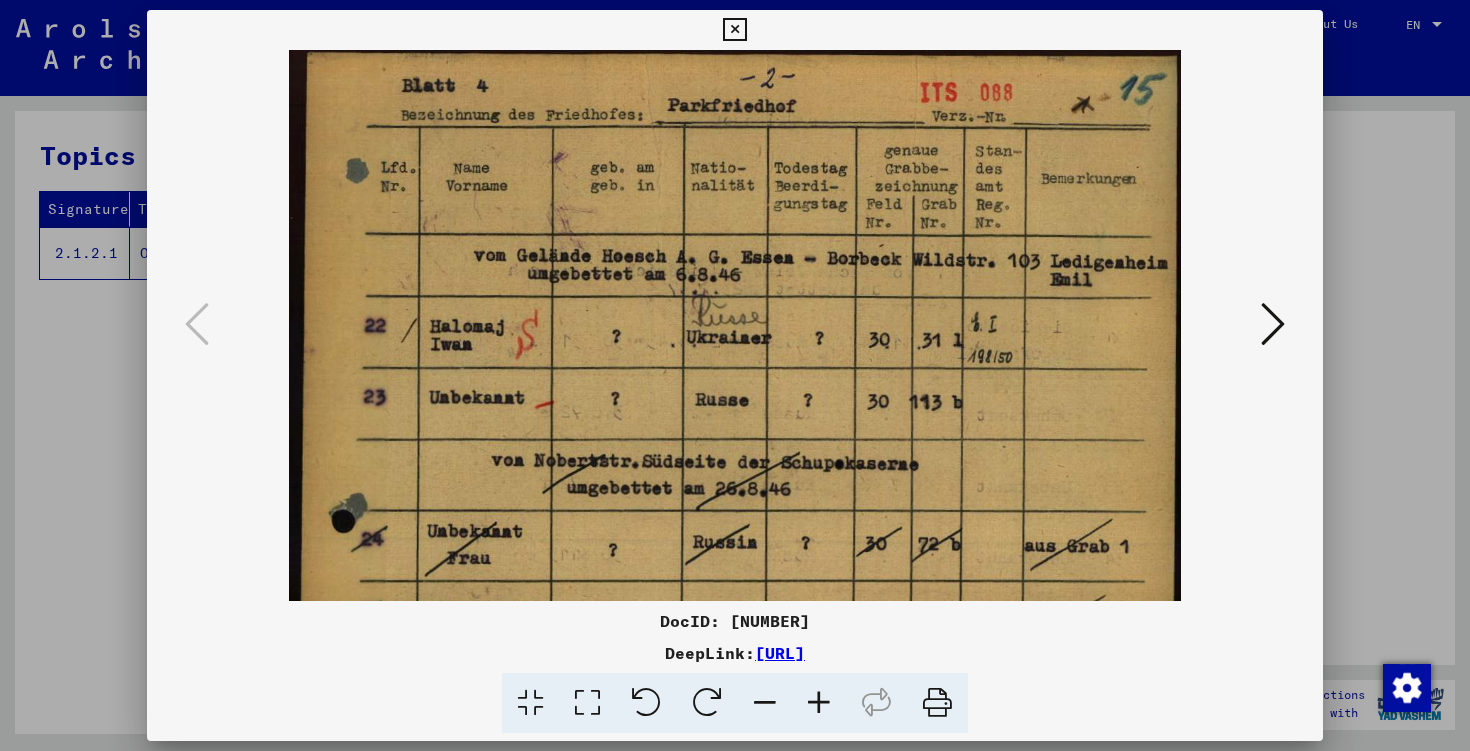 click at bounding box center (819, 703) 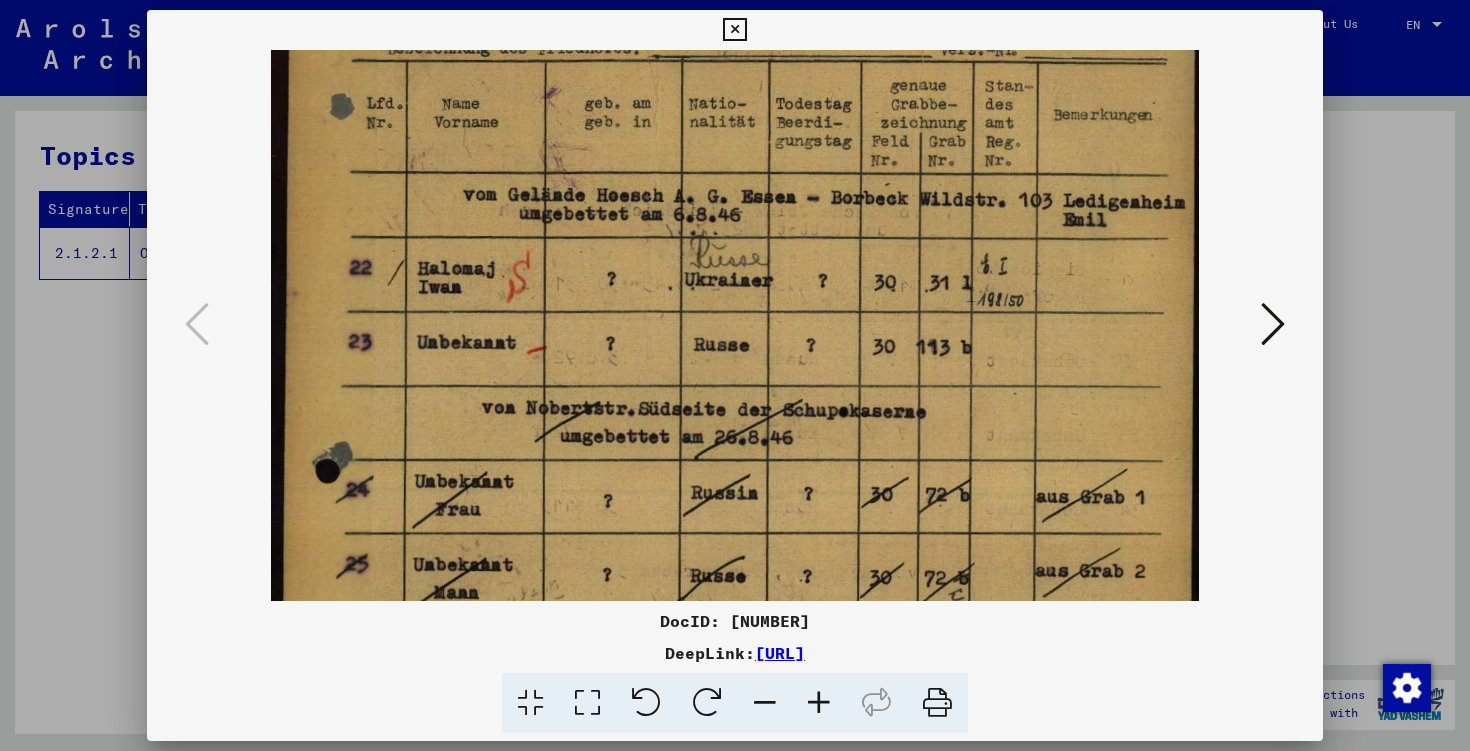 scroll, scrollTop: 72, scrollLeft: 0, axis: vertical 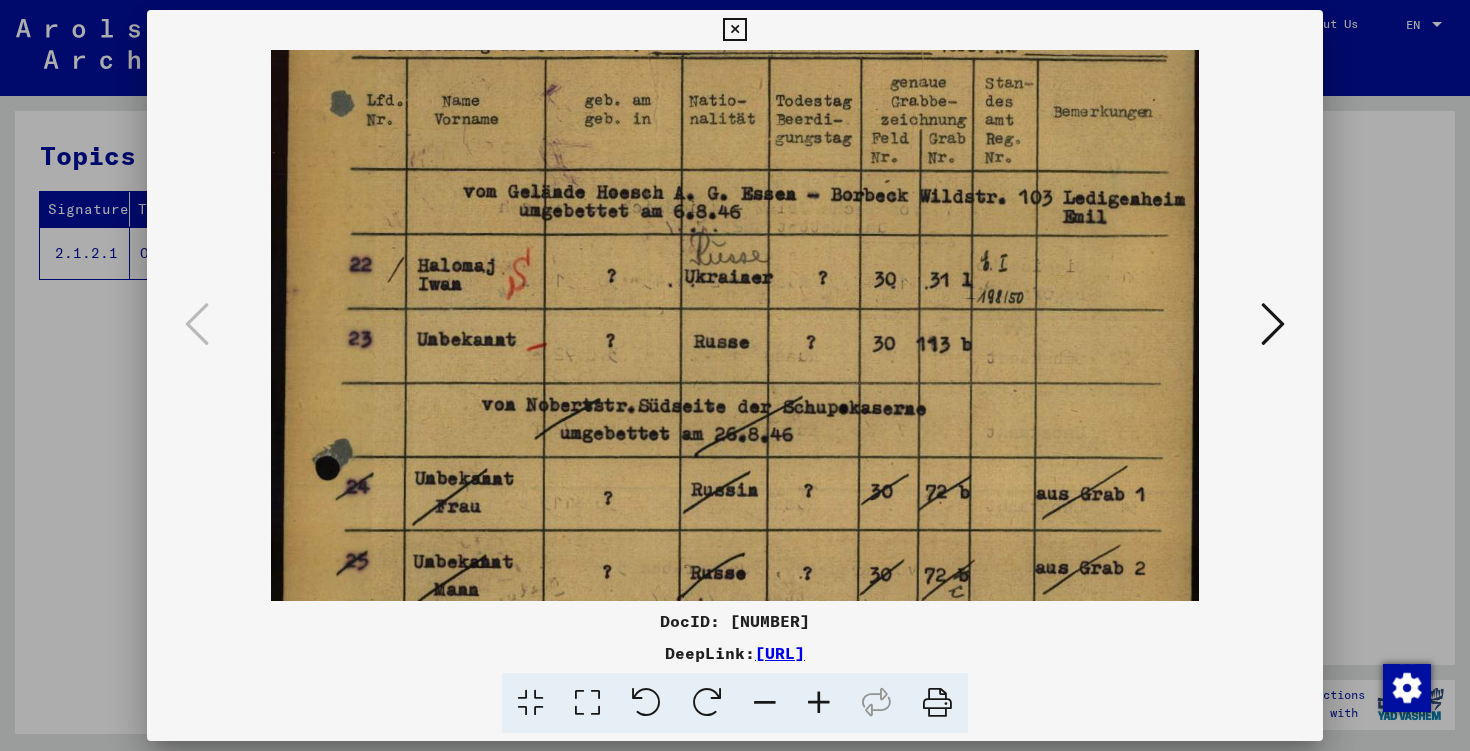 drag, startPoint x: 742, startPoint y: 479, endPoint x: 727, endPoint y: 407, distance: 73.545906 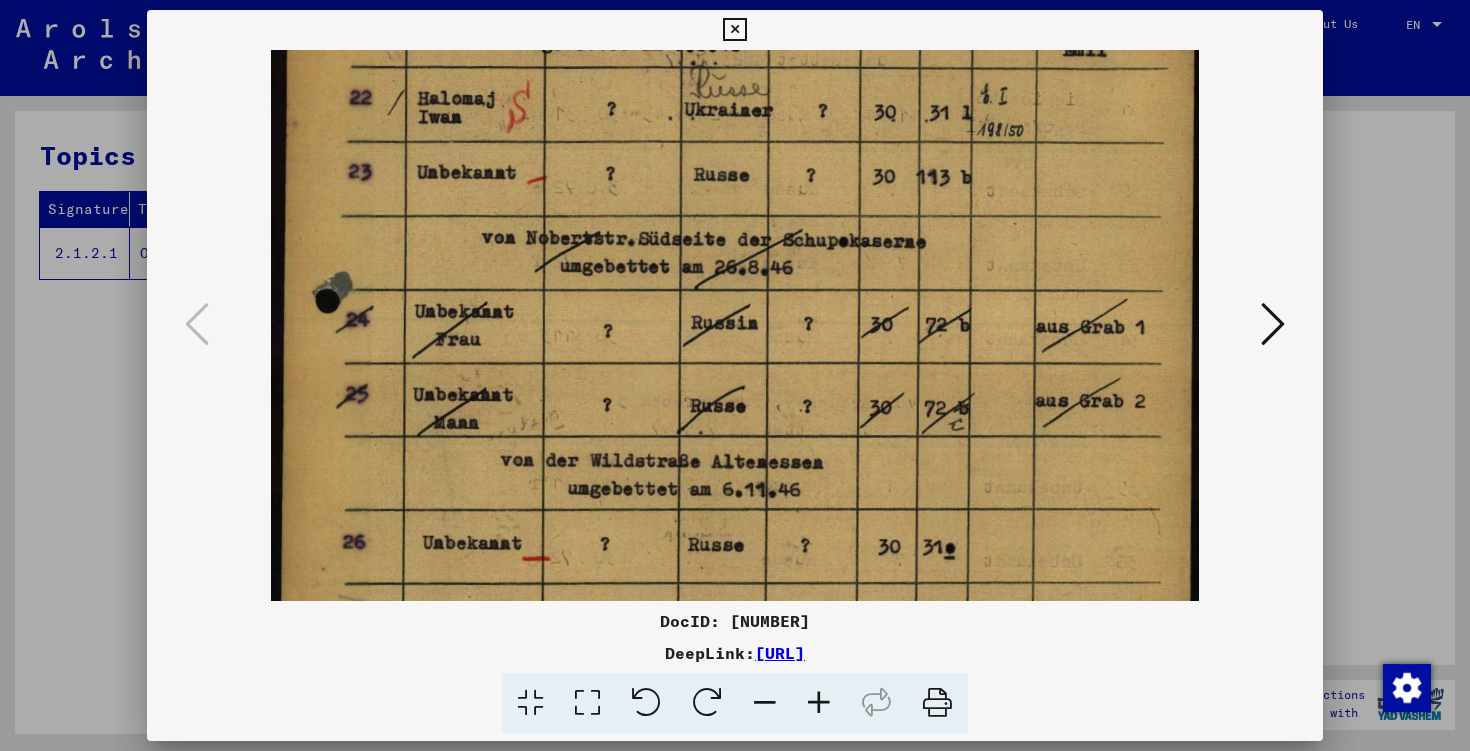 drag, startPoint x: 735, startPoint y: 475, endPoint x: 714, endPoint y: 308, distance: 168.31519 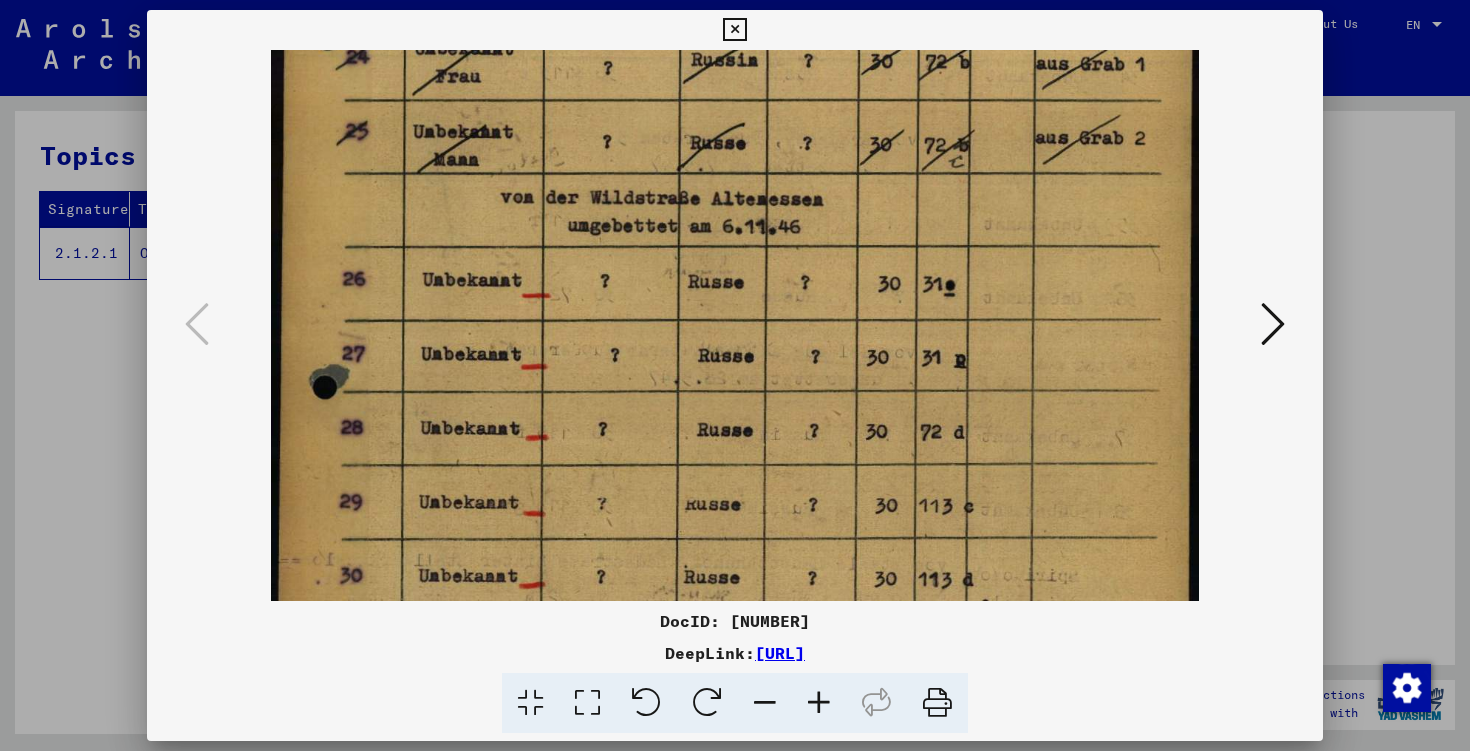 scroll, scrollTop: 501, scrollLeft: 0, axis: vertical 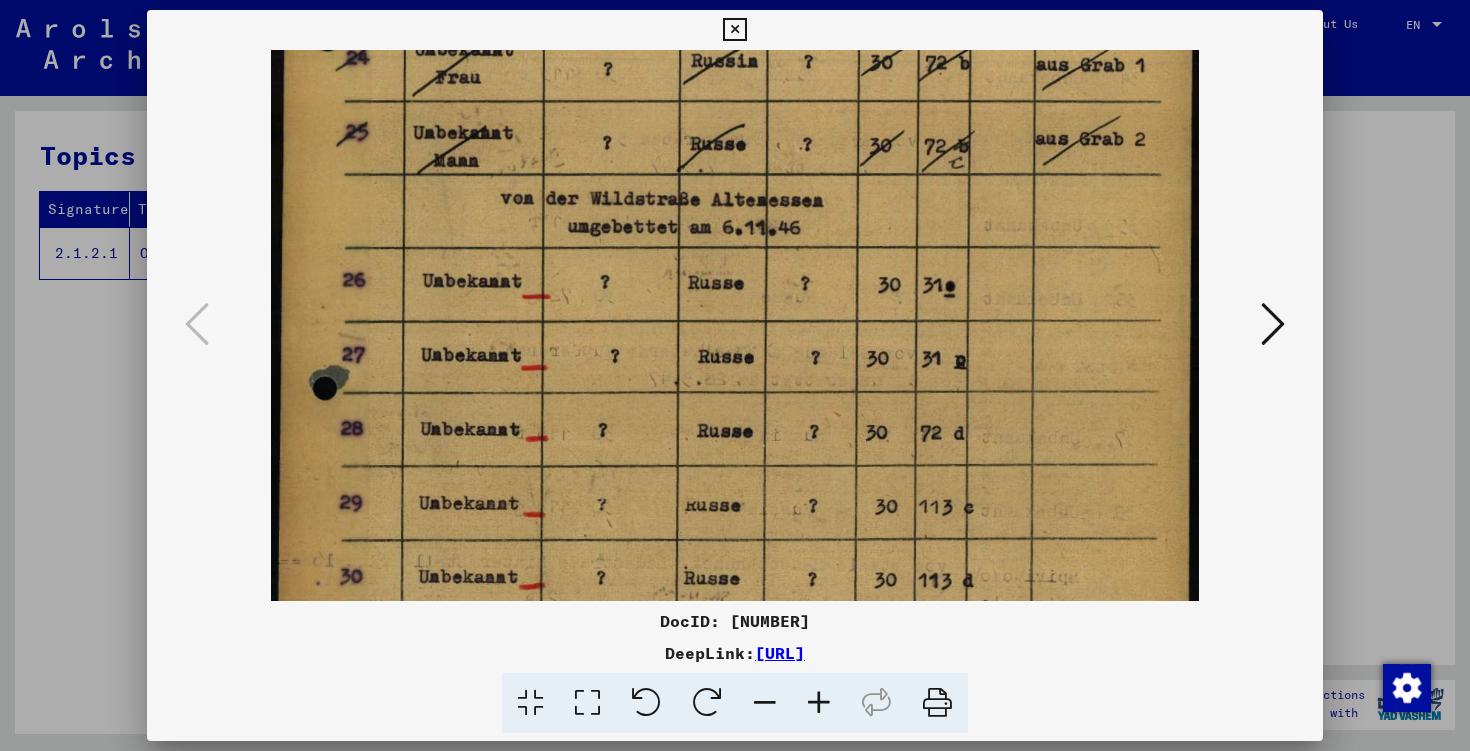 drag, startPoint x: 722, startPoint y: 316, endPoint x: 706, endPoint y: 111, distance: 205.62344 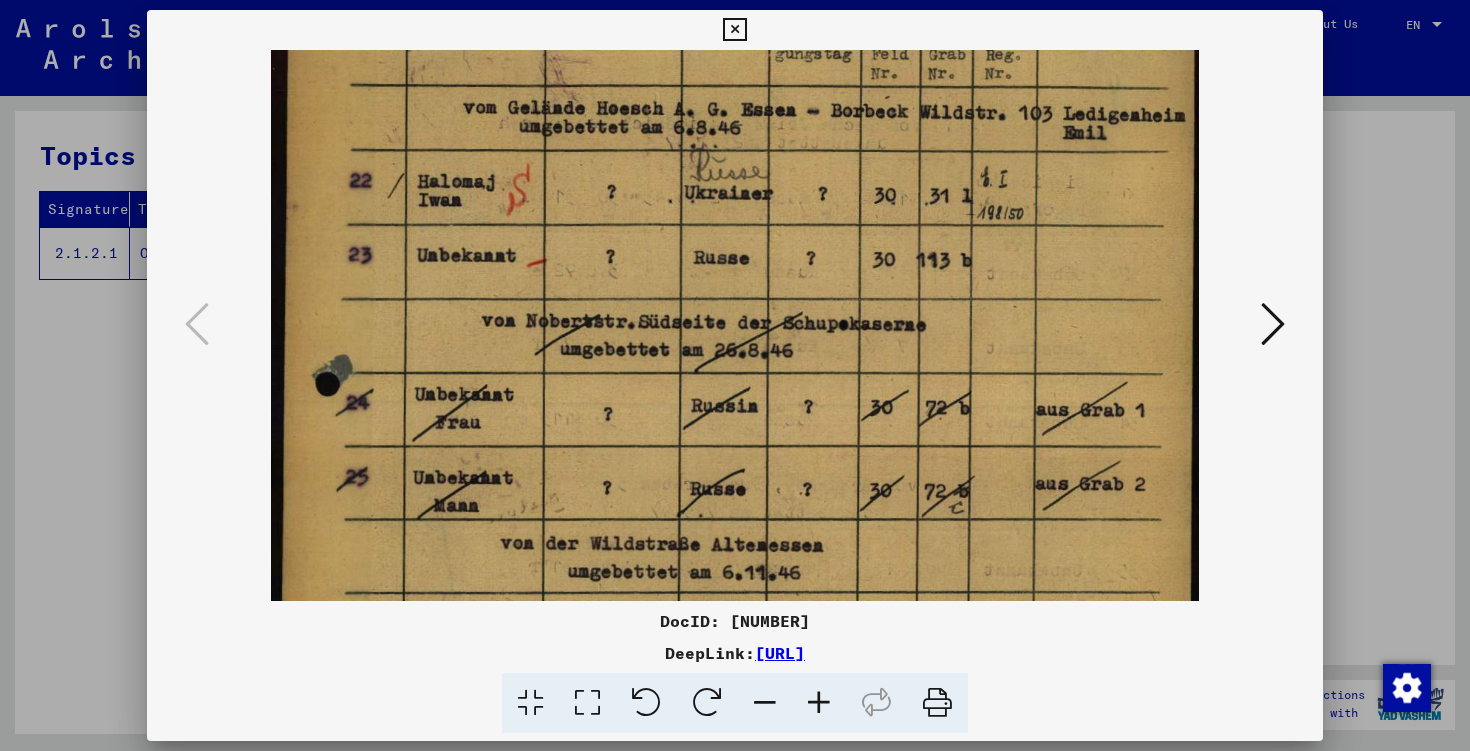 drag, startPoint x: 762, startPoint y: 345, endPoint x: 820, endPoint y: 716, distance: 375.50632 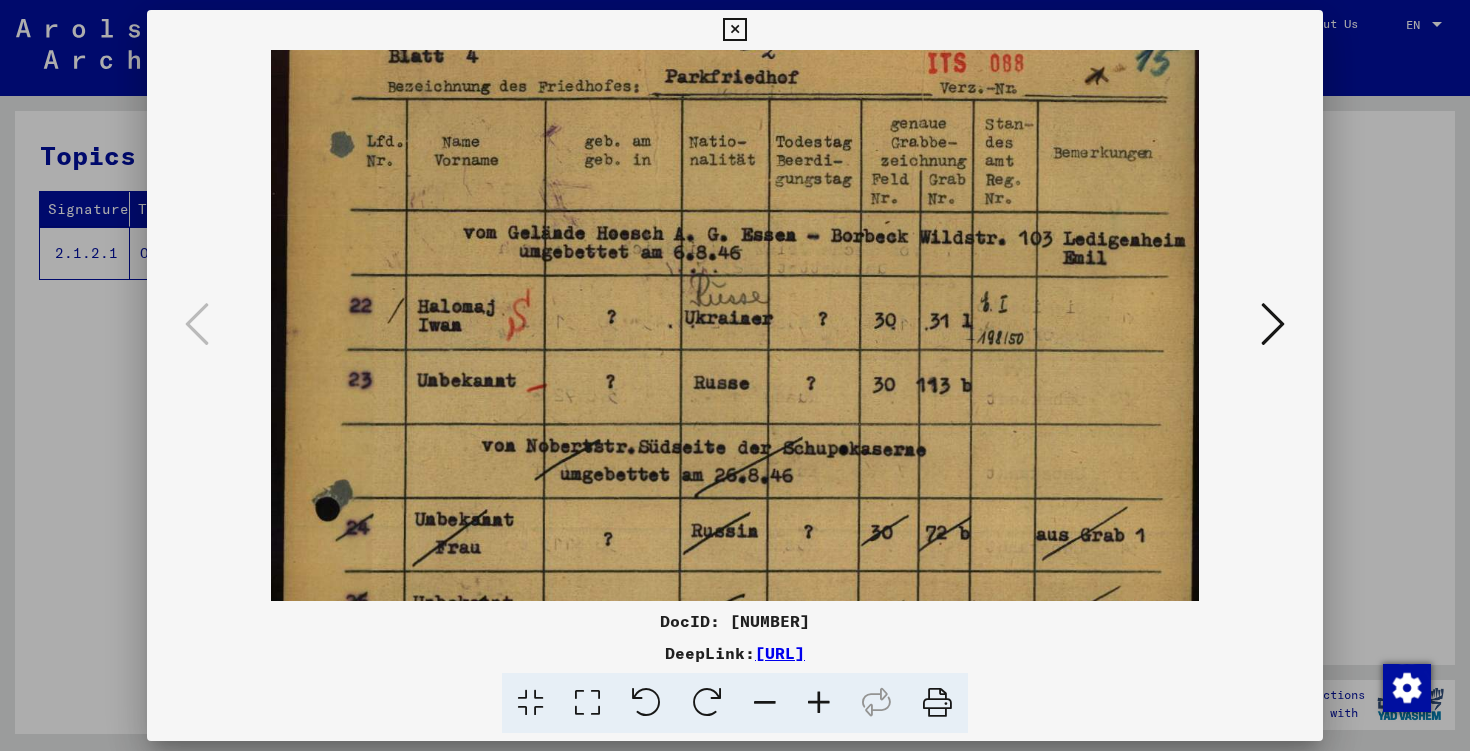 drag, startPoint x: 941, startPoint y: 444, endPoint x: 941, endPoint y: 672, distance: 228 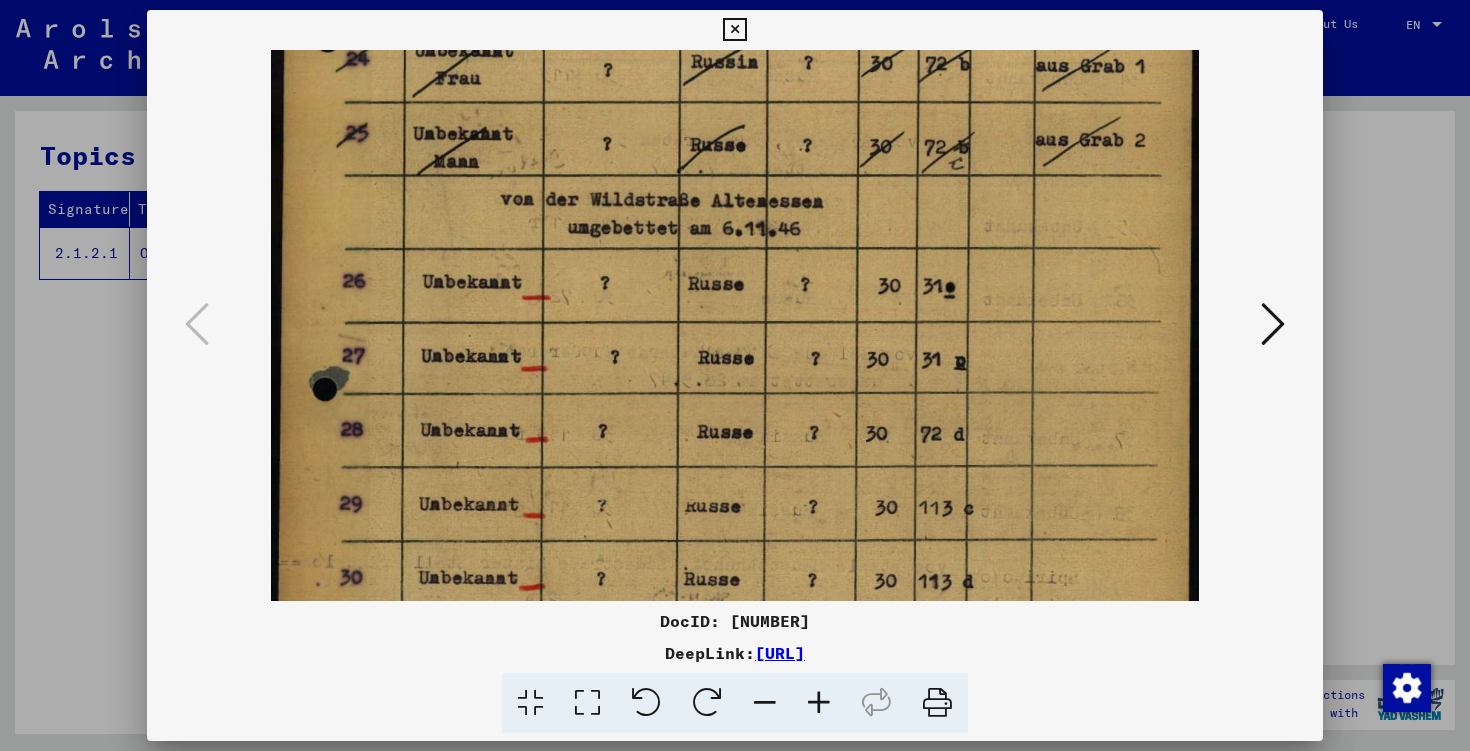scroll, scrollTop: 0, scrollLeft: 0, axis: both 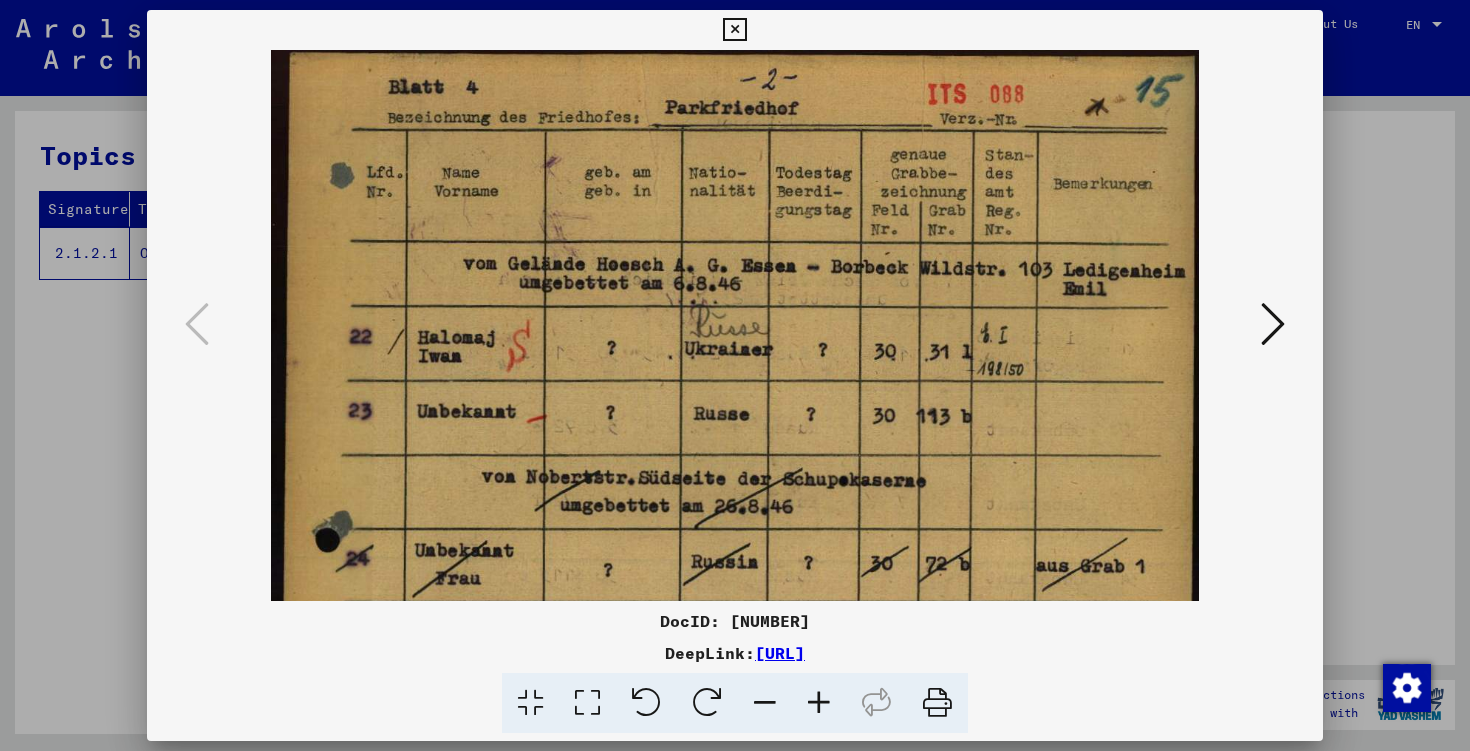 drag, startPoint x: 430, startPoint y: 261, endPoint x: 517, endPoint y: 628, distance: 377.17105 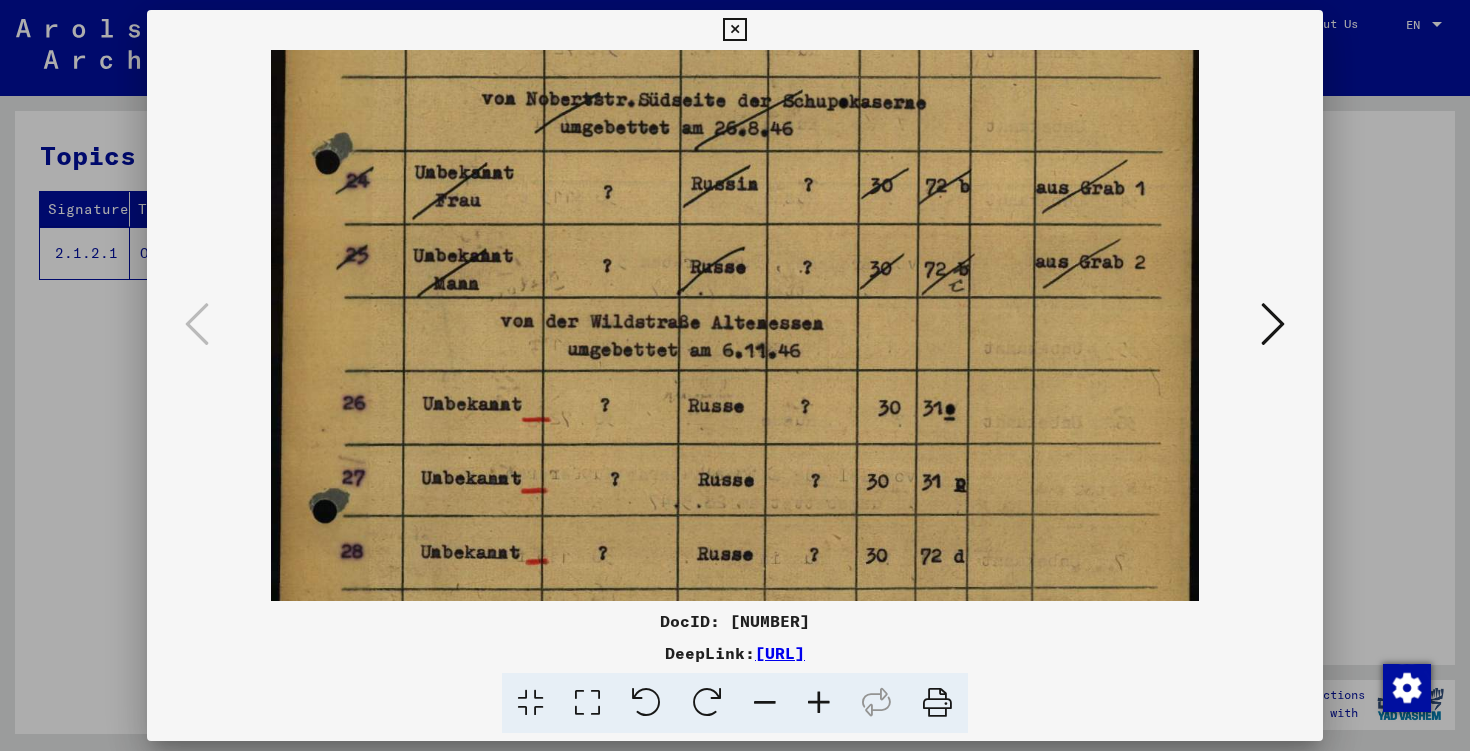 drag, startPoint x: 689, startPoint y: 374, endPoint x: 672, endPoint y: -9, distance: 383.3771 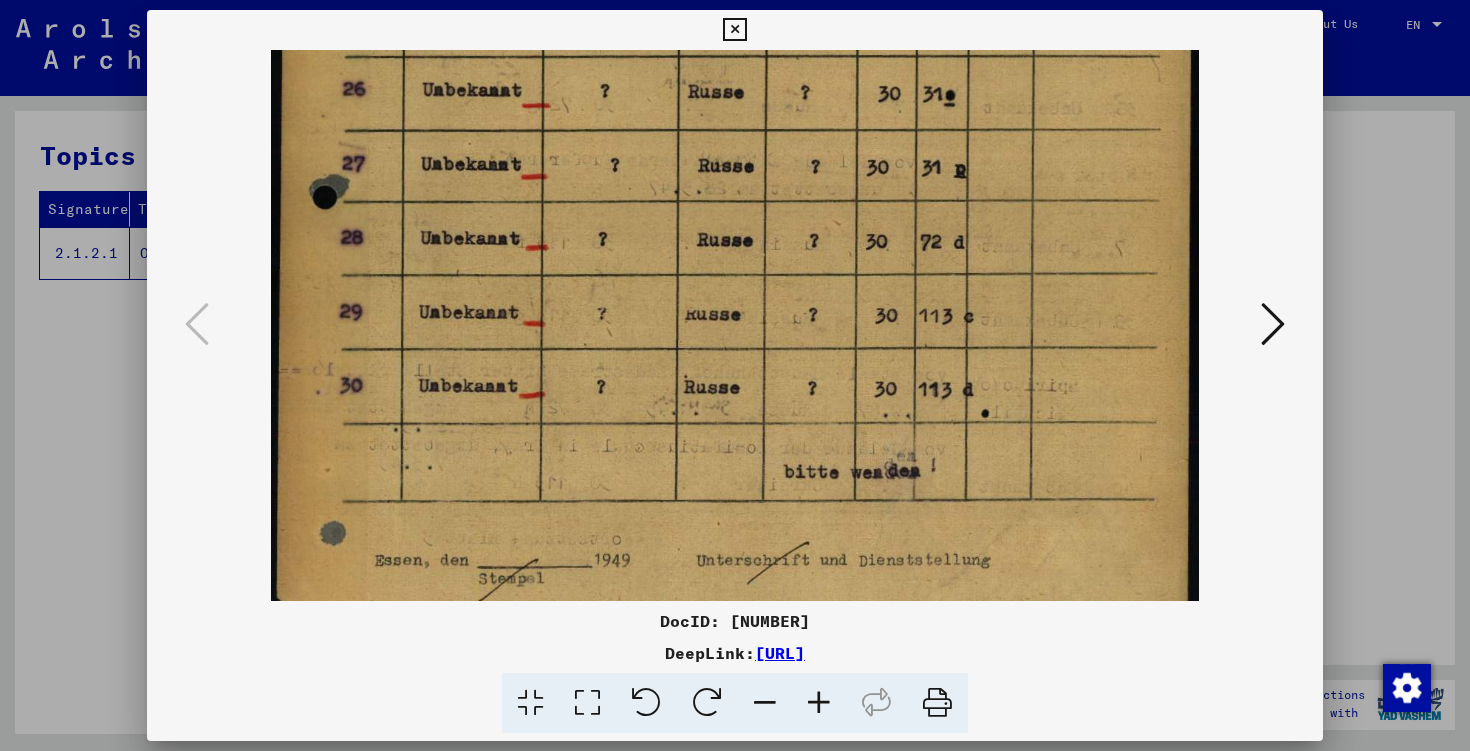 scroll, scrollTop: 750, scrollLeft: 0, axis: vertical 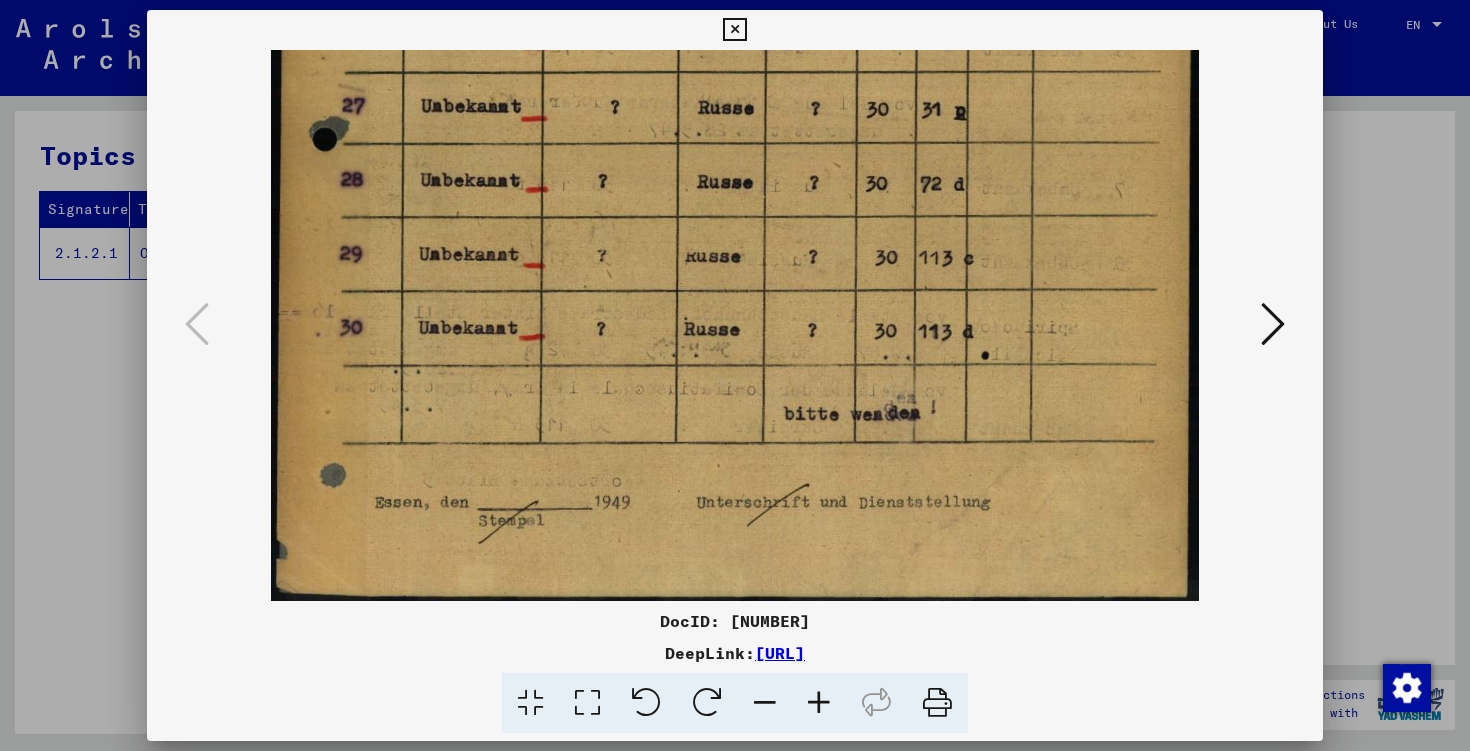 drag, startPoint x: 754, startPoint y: 415, endPoint x: 662, endPoint y: 0, distance: 425.0753 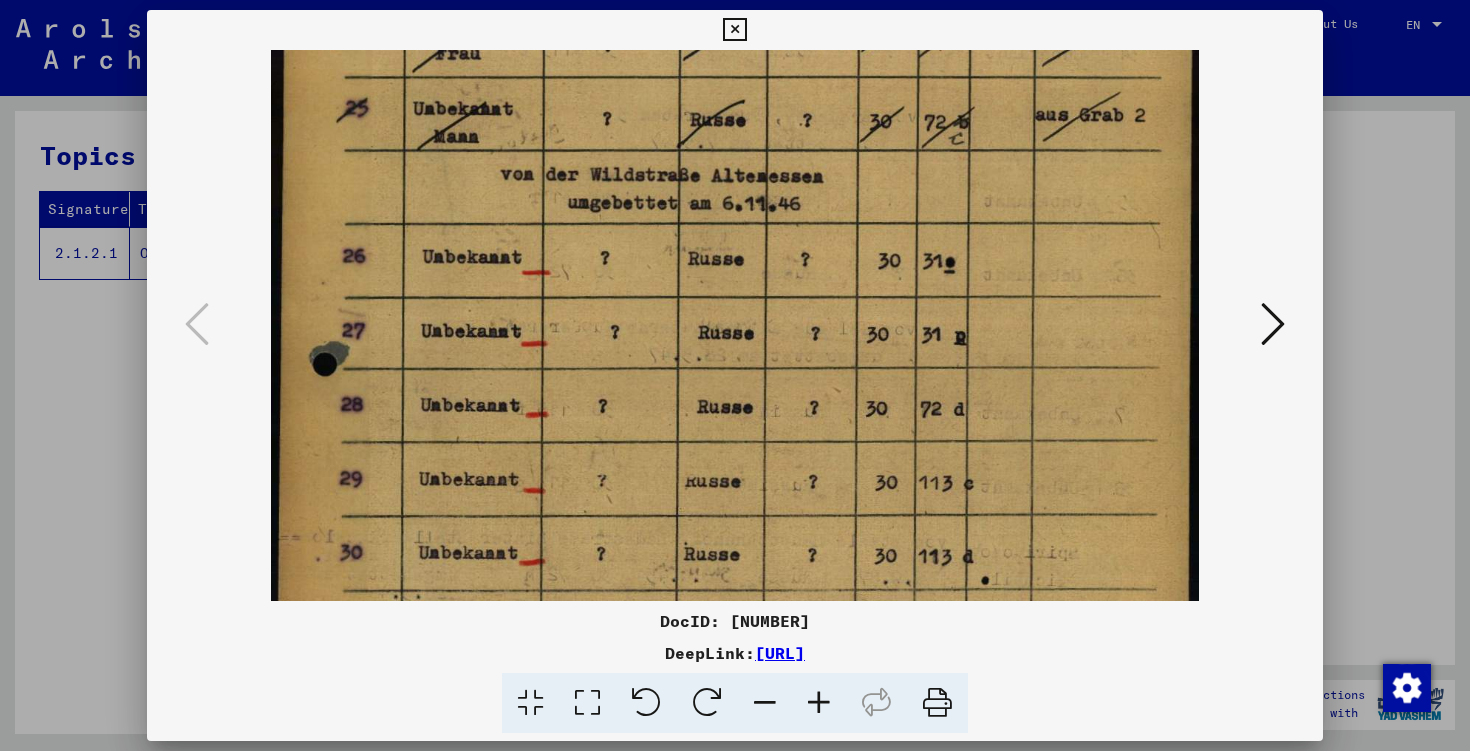scroll, scrollTop: 521, scrollLeft: 0, axis: vertical 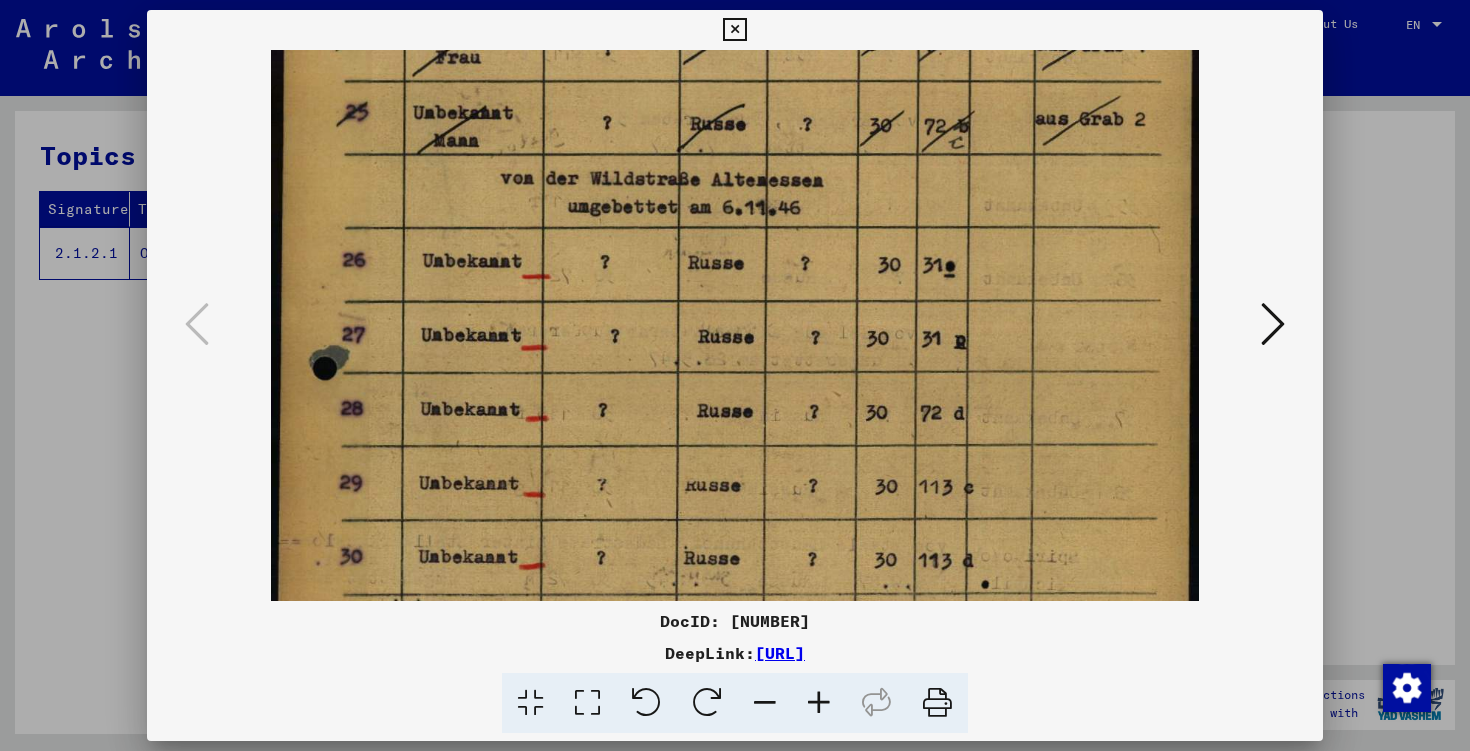 drag, startPoint x: 1065, startPoint y: 372, endPoint x: 1070, endPoint y: 542, distance: 170.07352 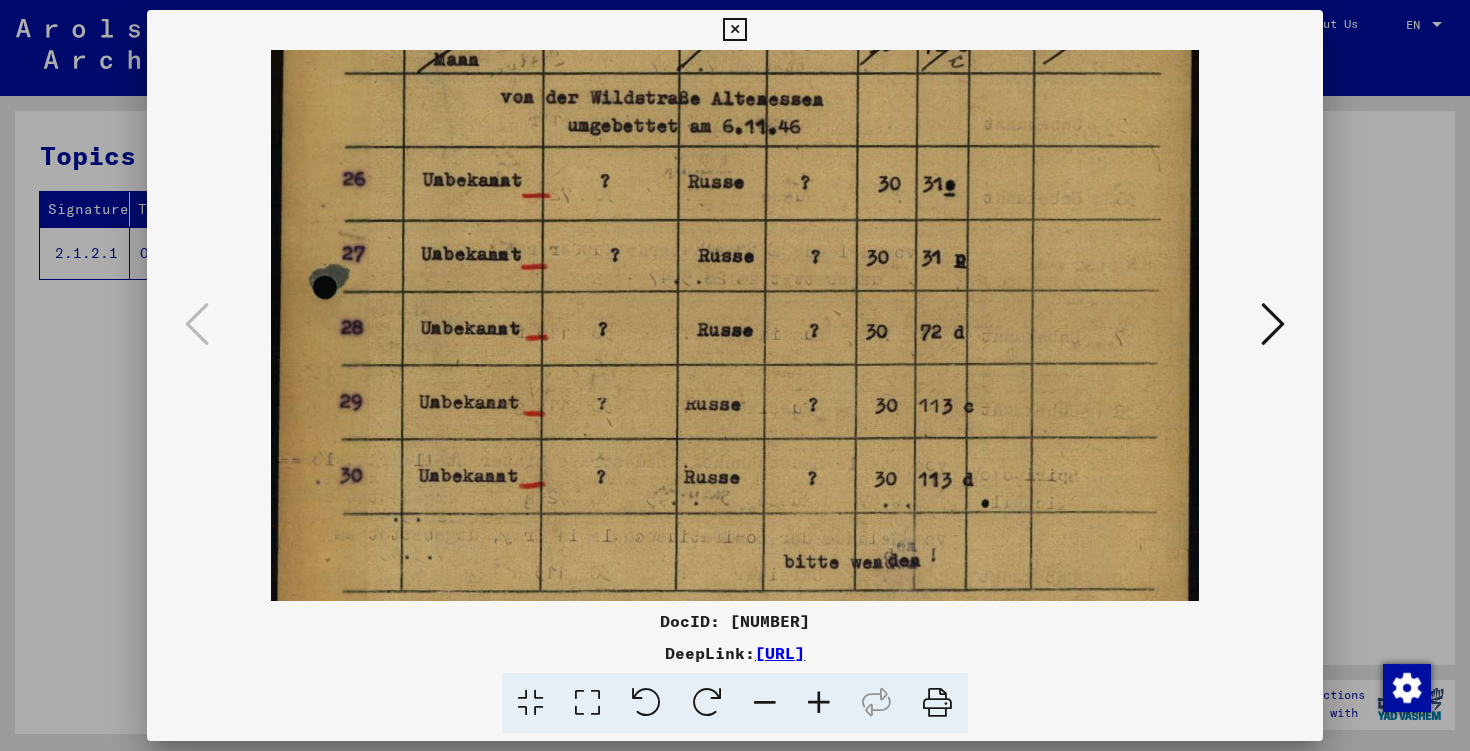 drag, startPoint x: 831, startPoint y: 240, endPoint x: 816, endPoint y: 154, distance: 87.29834 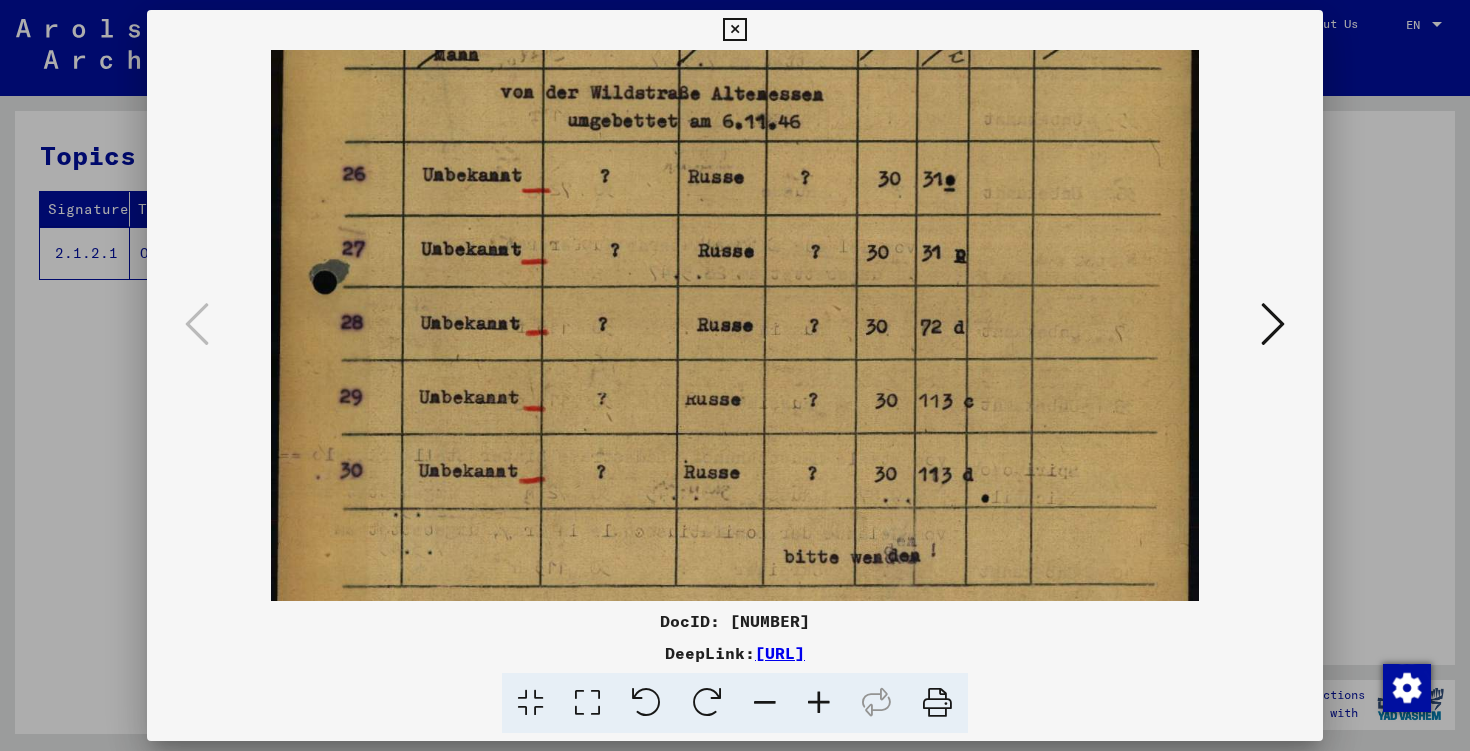 click at bounding box center (1273, 324) 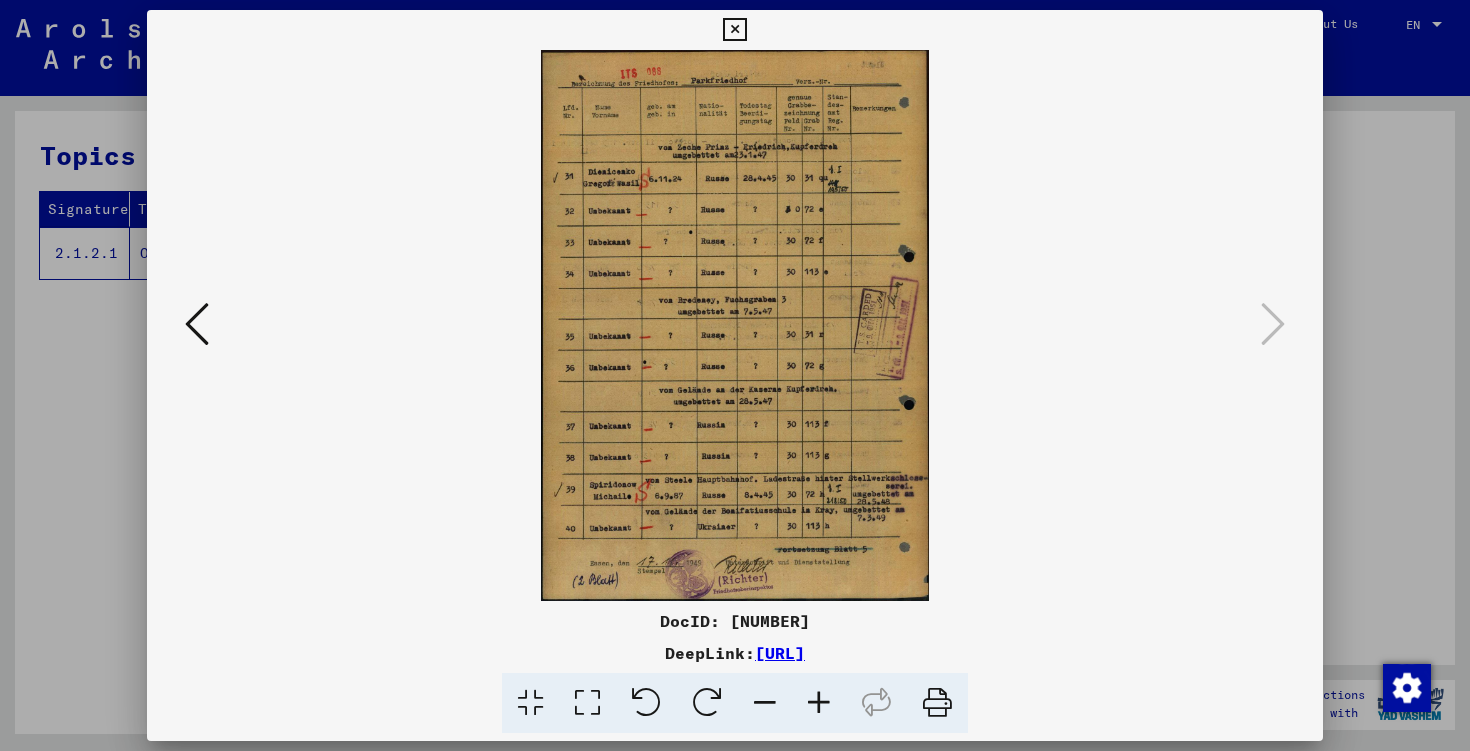 scroll, scrollTop: 0, scrollLeft: 0, axis: both 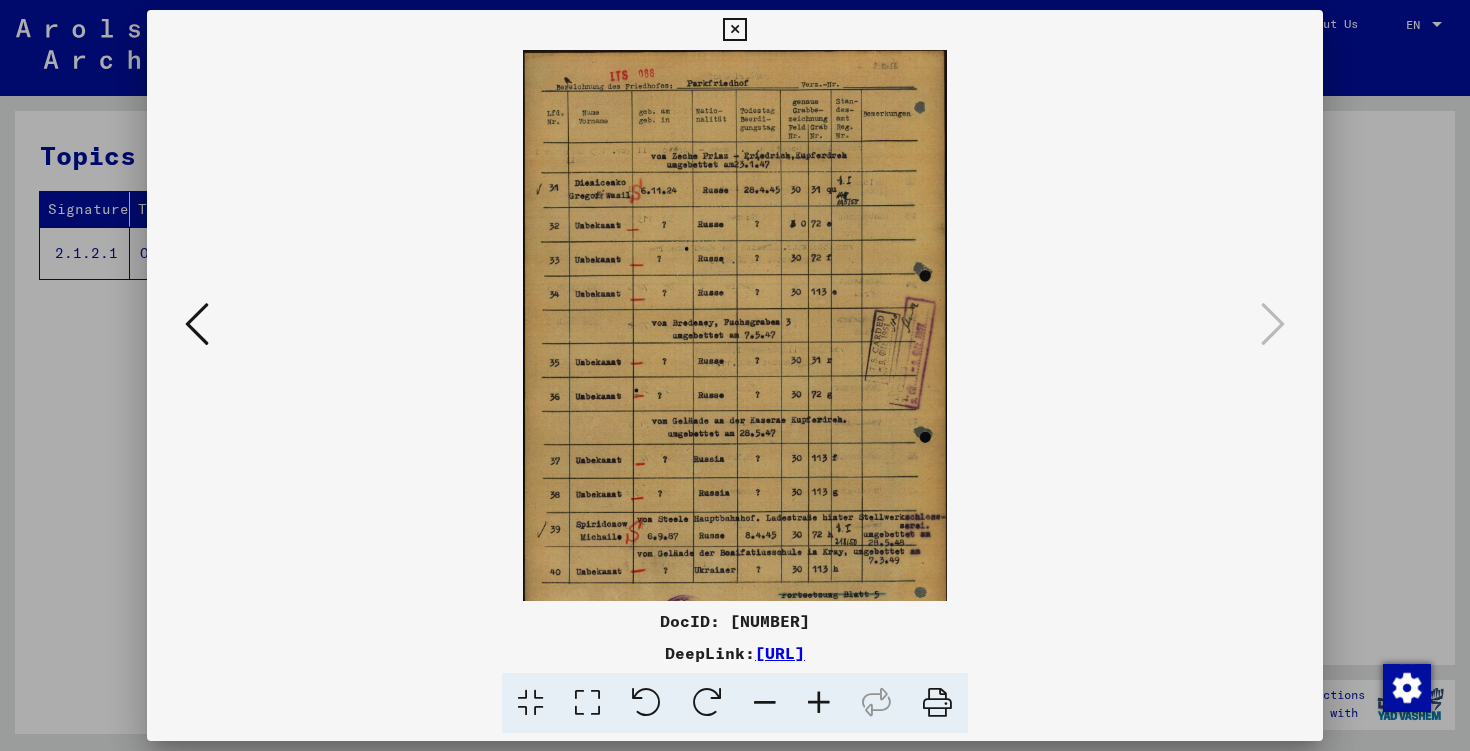 click at bounding box center [819, 703] 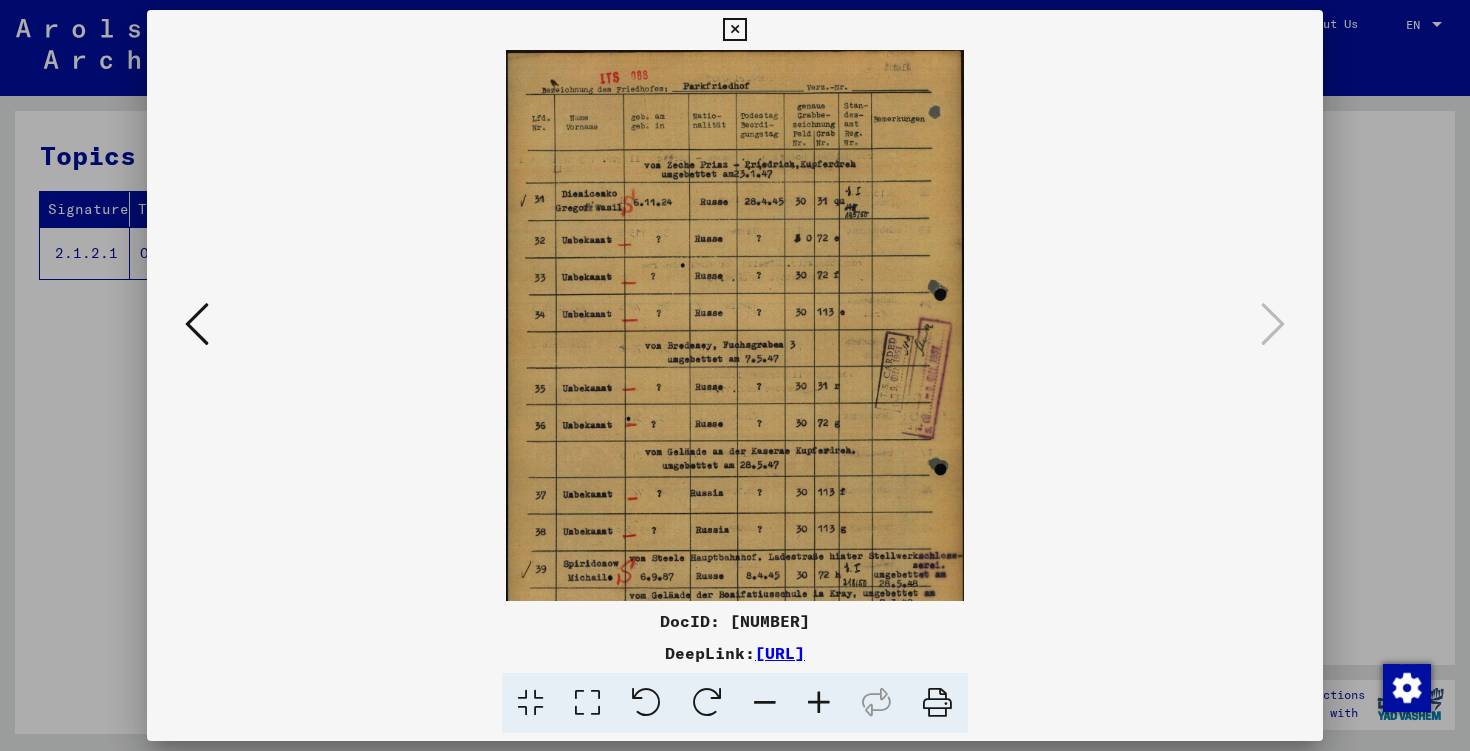 click at bounding box center (819, 703) 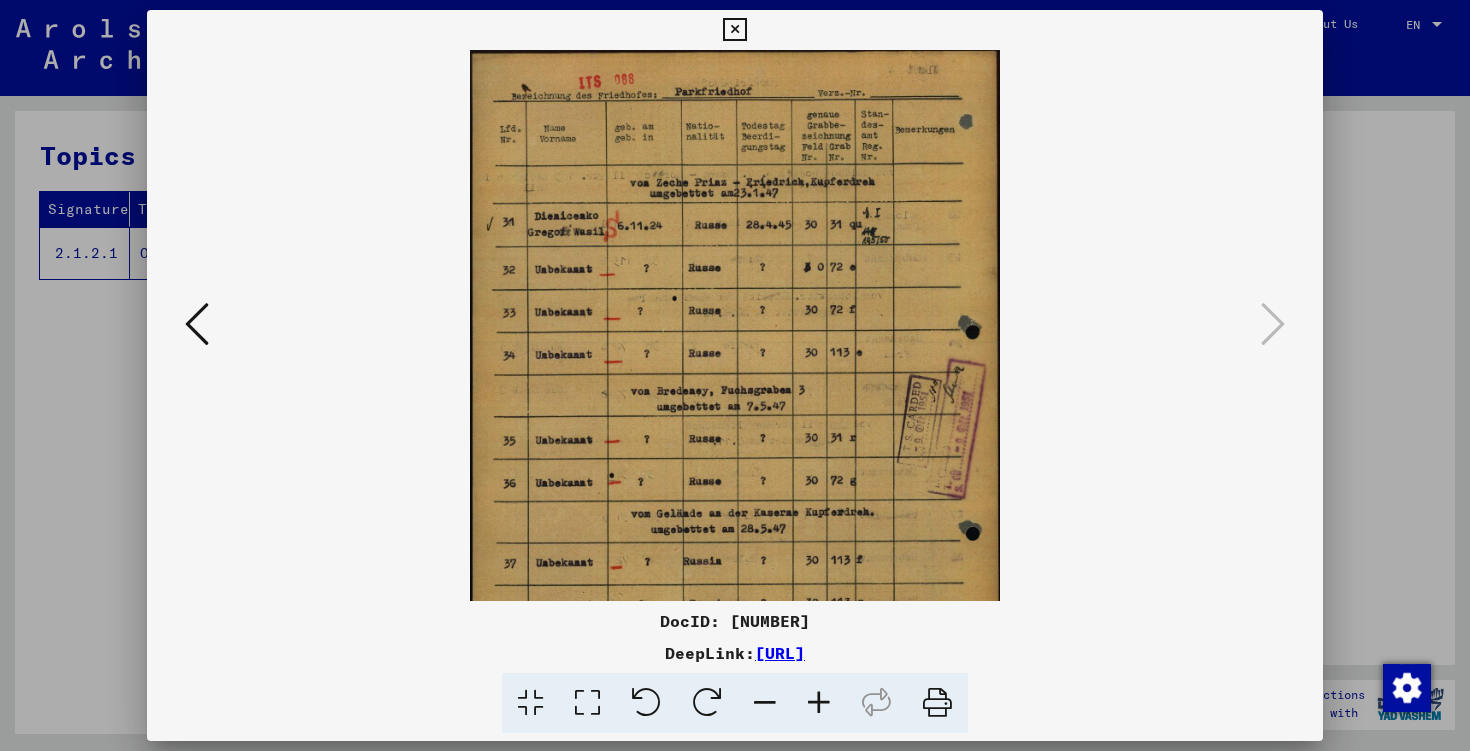 click at bounding box center (819, 703) 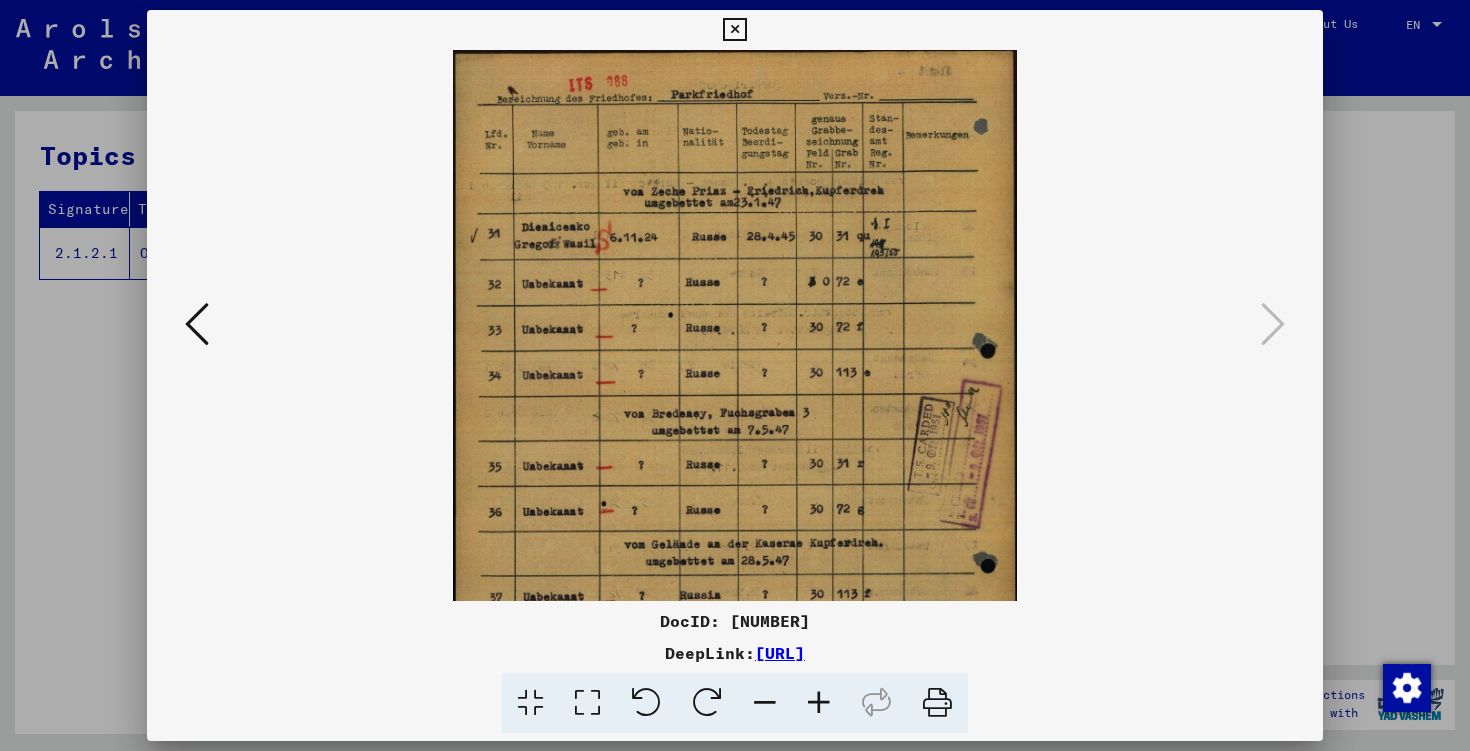 click at bounding box center (819, 703) 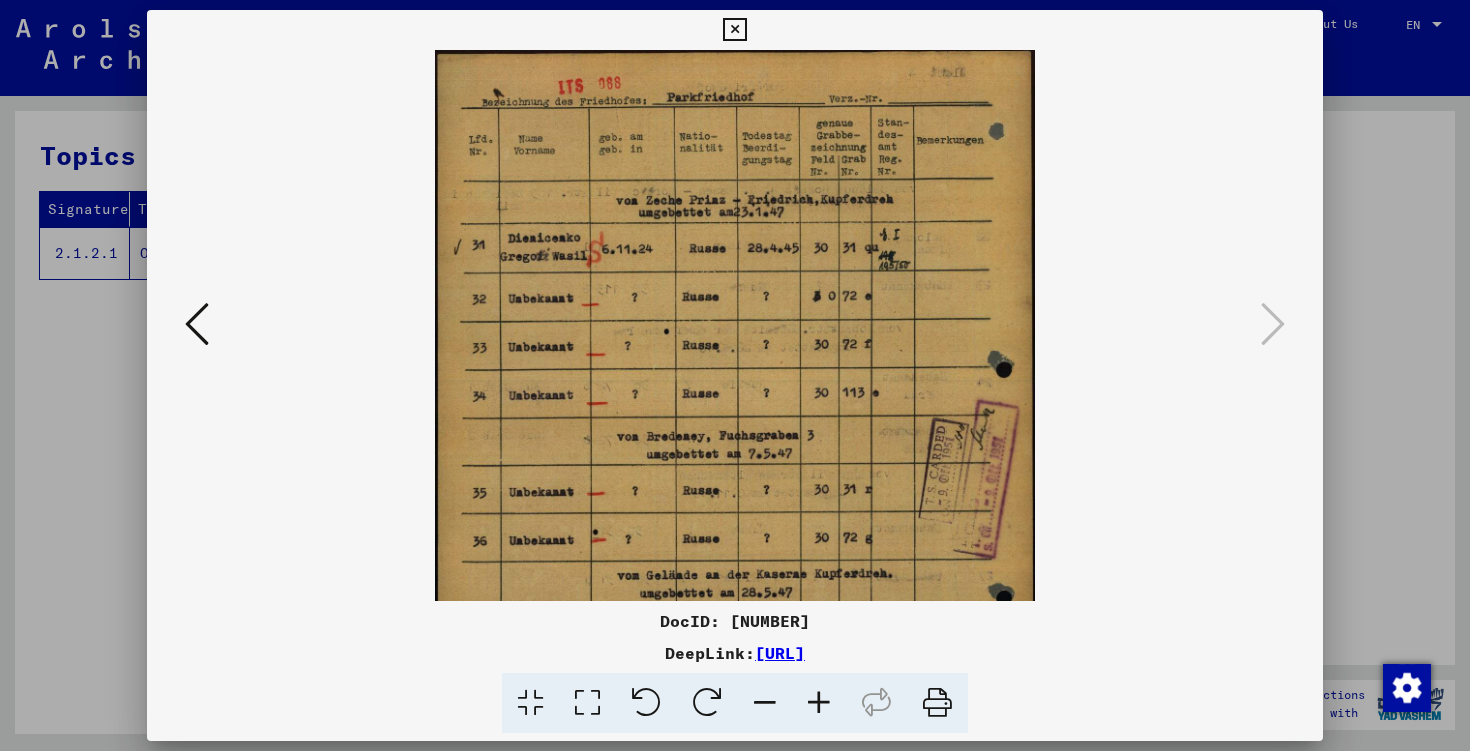 click at bounding box center (819, 703) 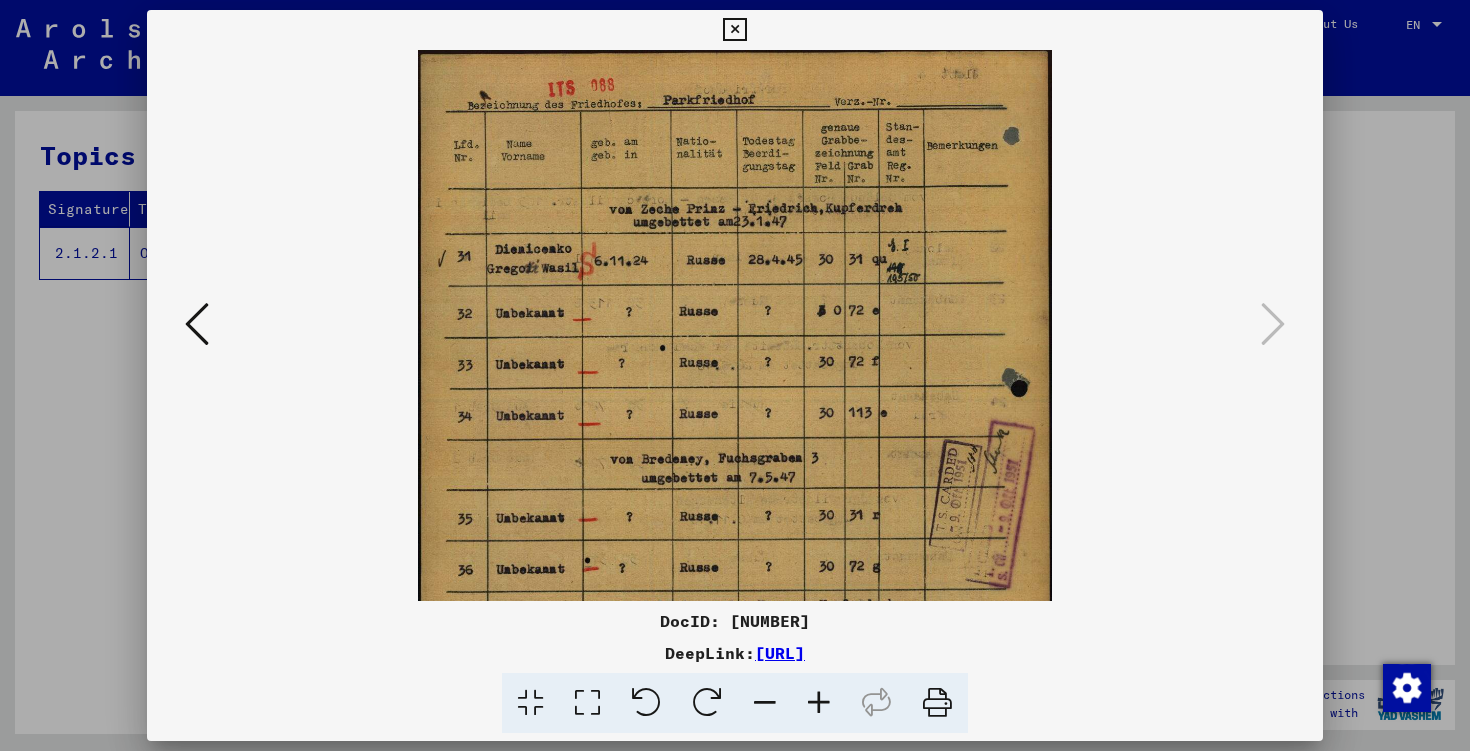 click at bounding box center [819, 703] 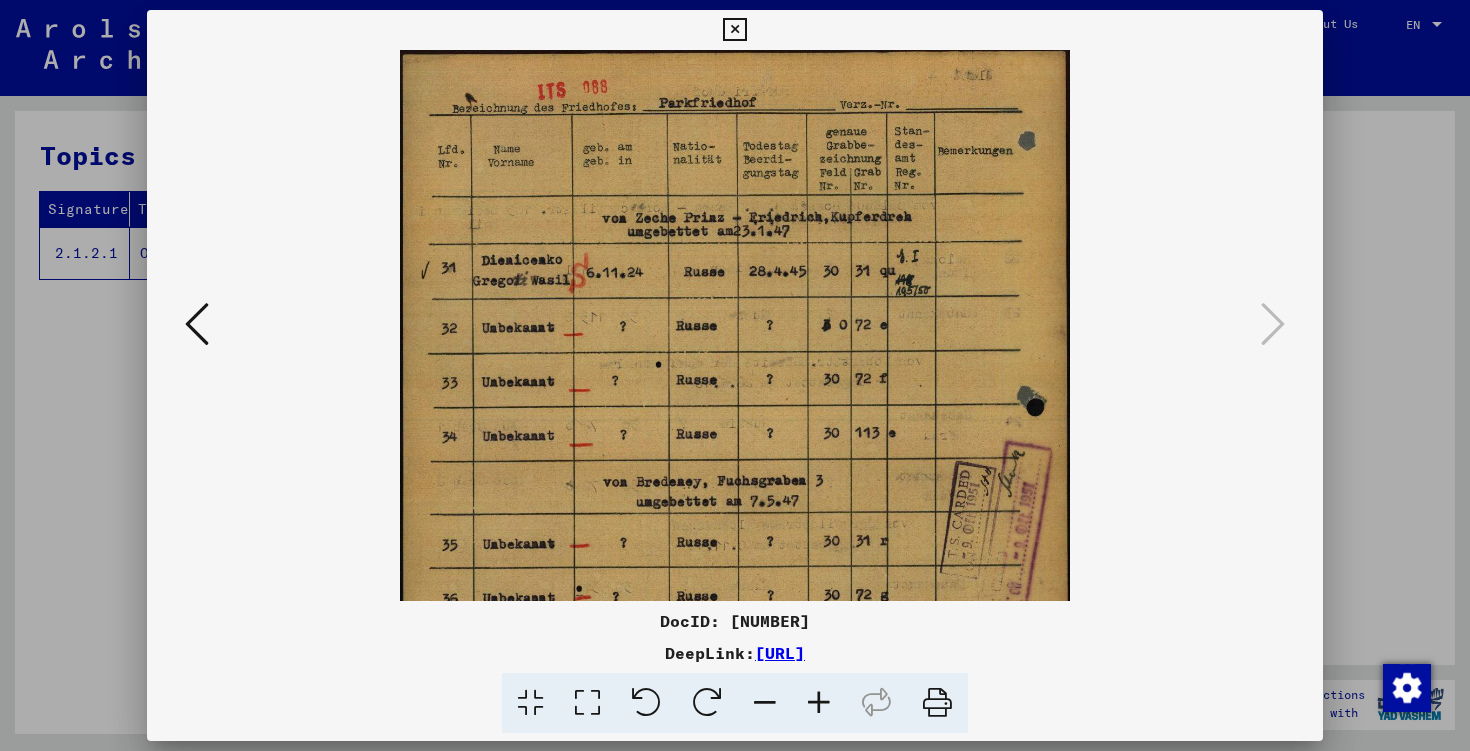 click at bounding box center (819, 703) 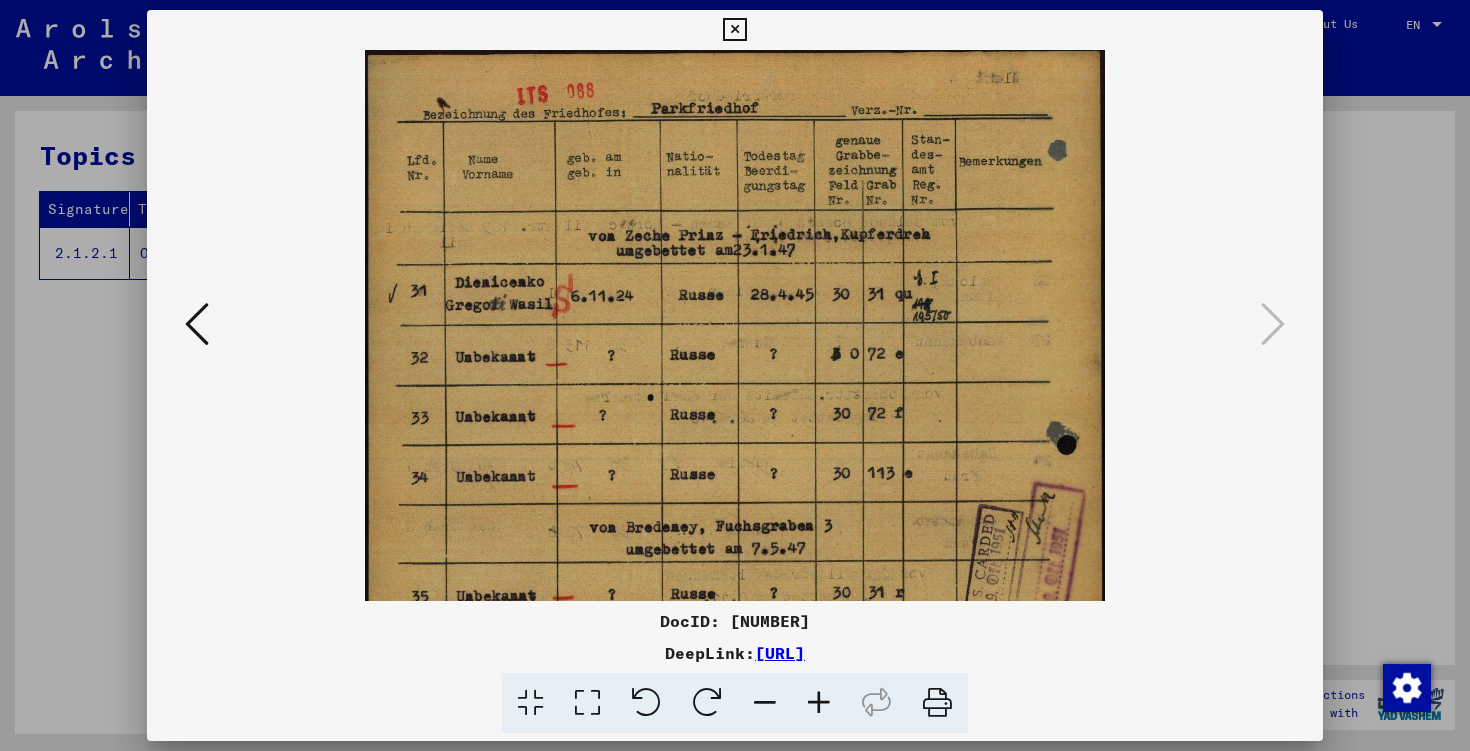 click at bounding box center [819, 703] 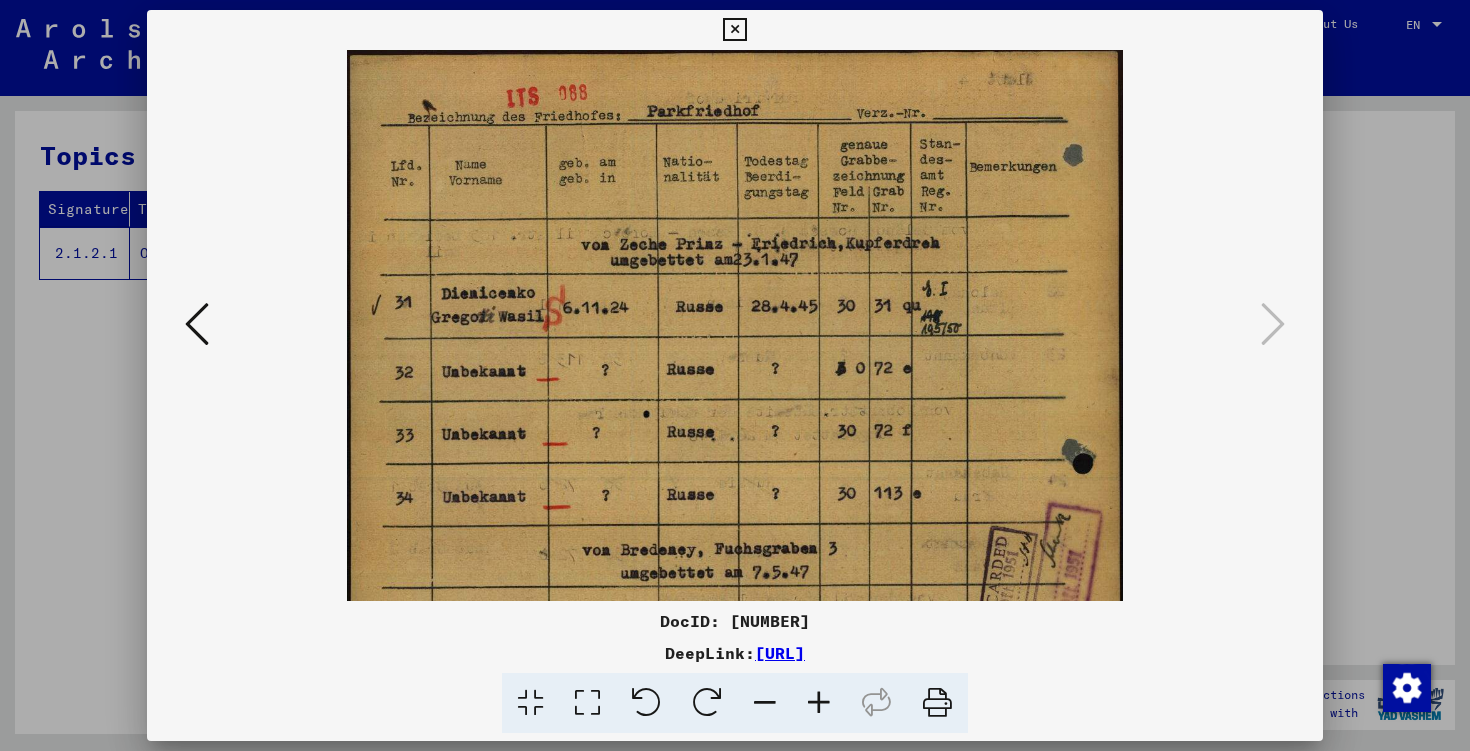 click at bounding box center [819, 703] 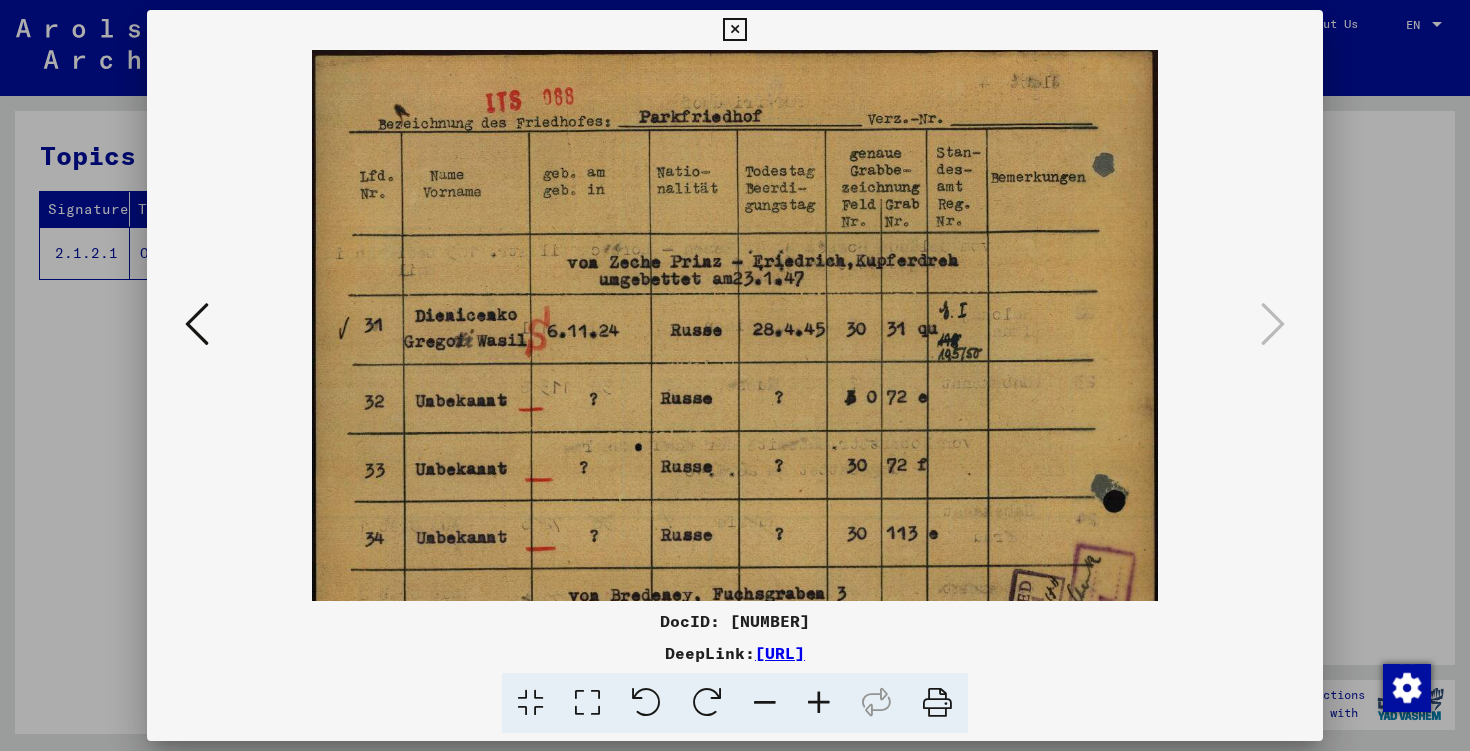 click at bounding box center (819, 703) 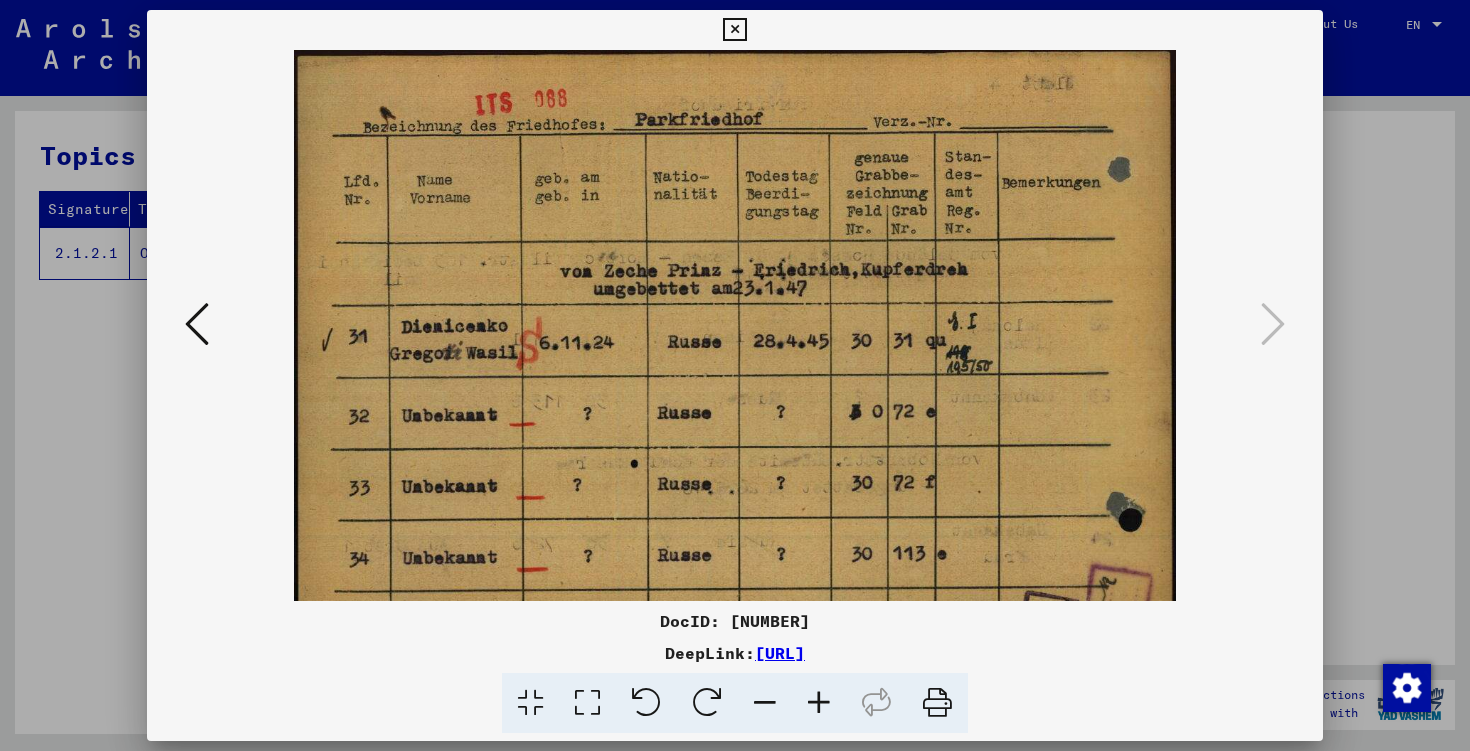 click at bounding box center [819, 703] 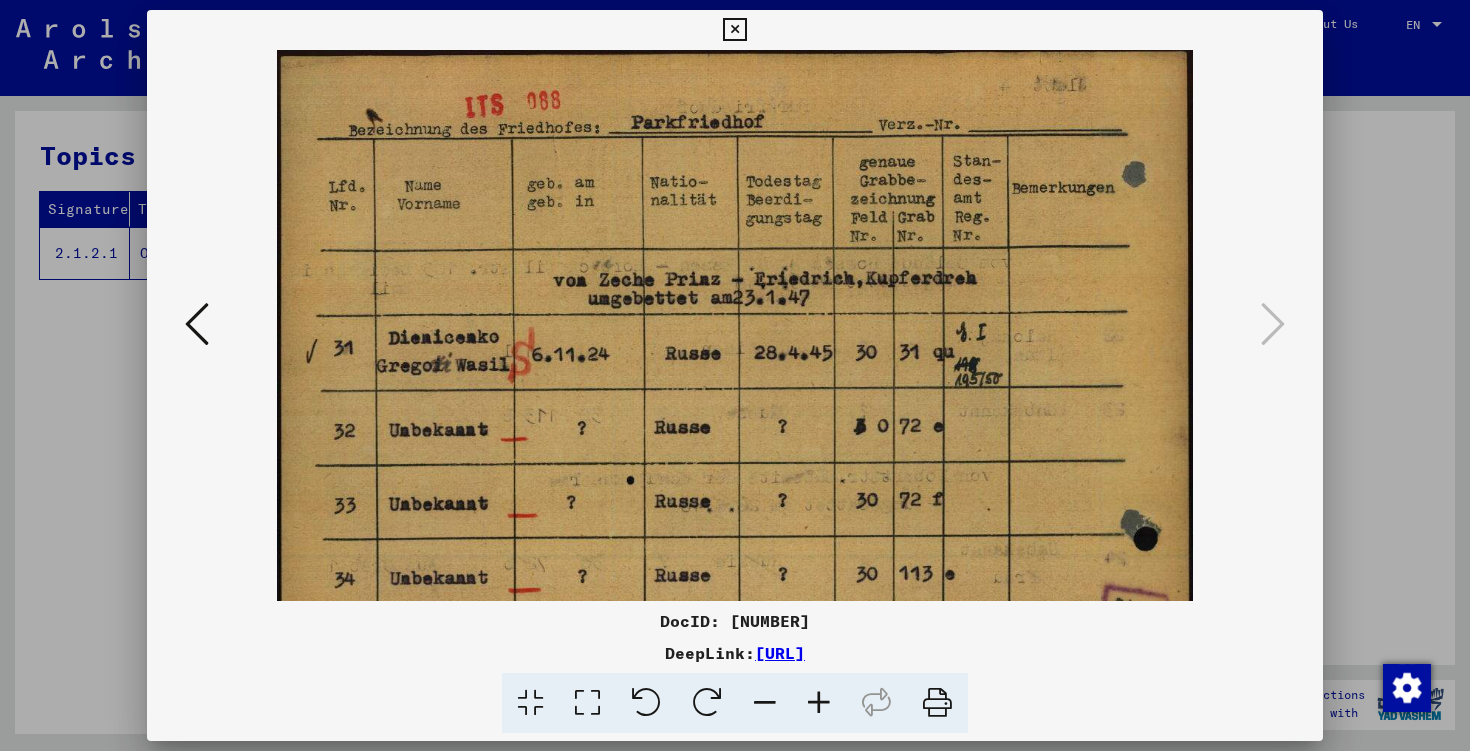 click at bounding box center (819, 703) 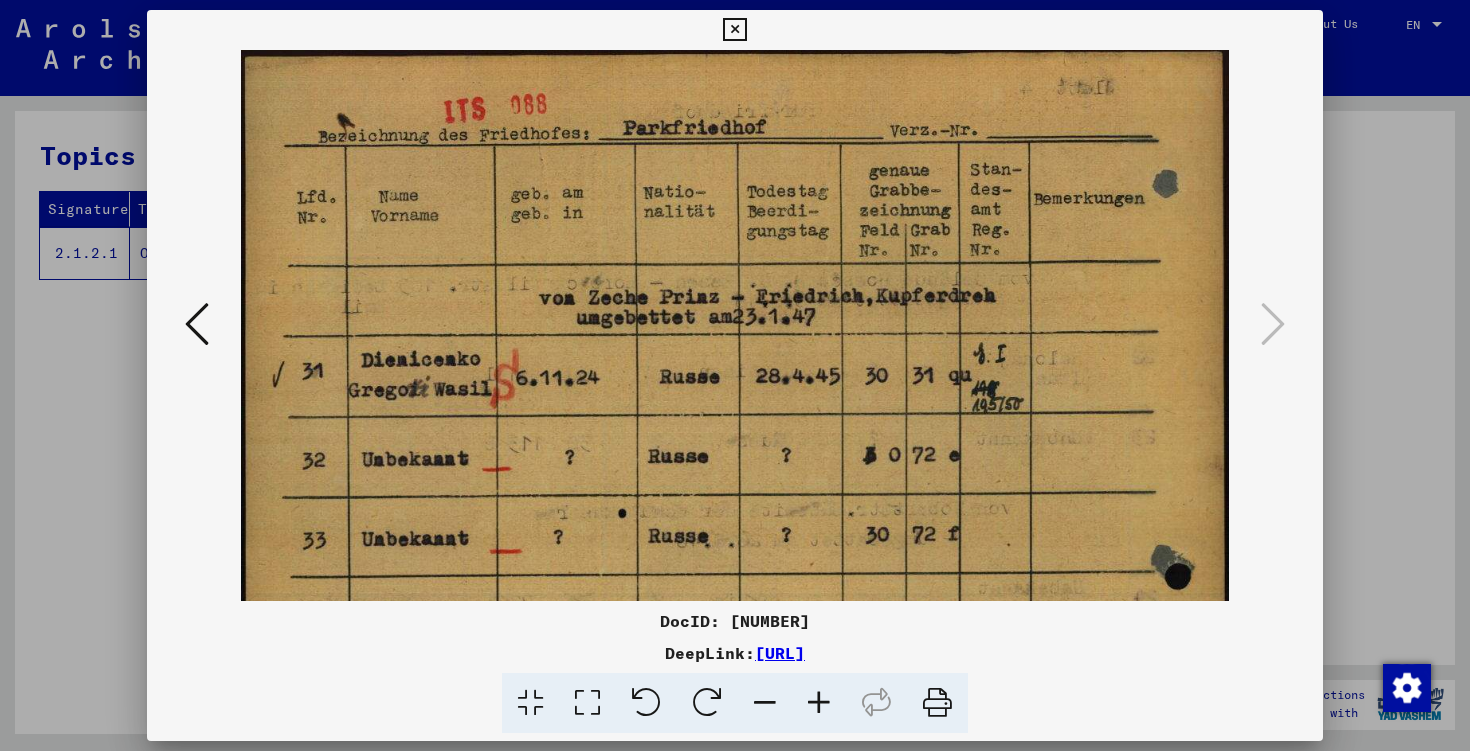 click at bounding box center [819, 703] 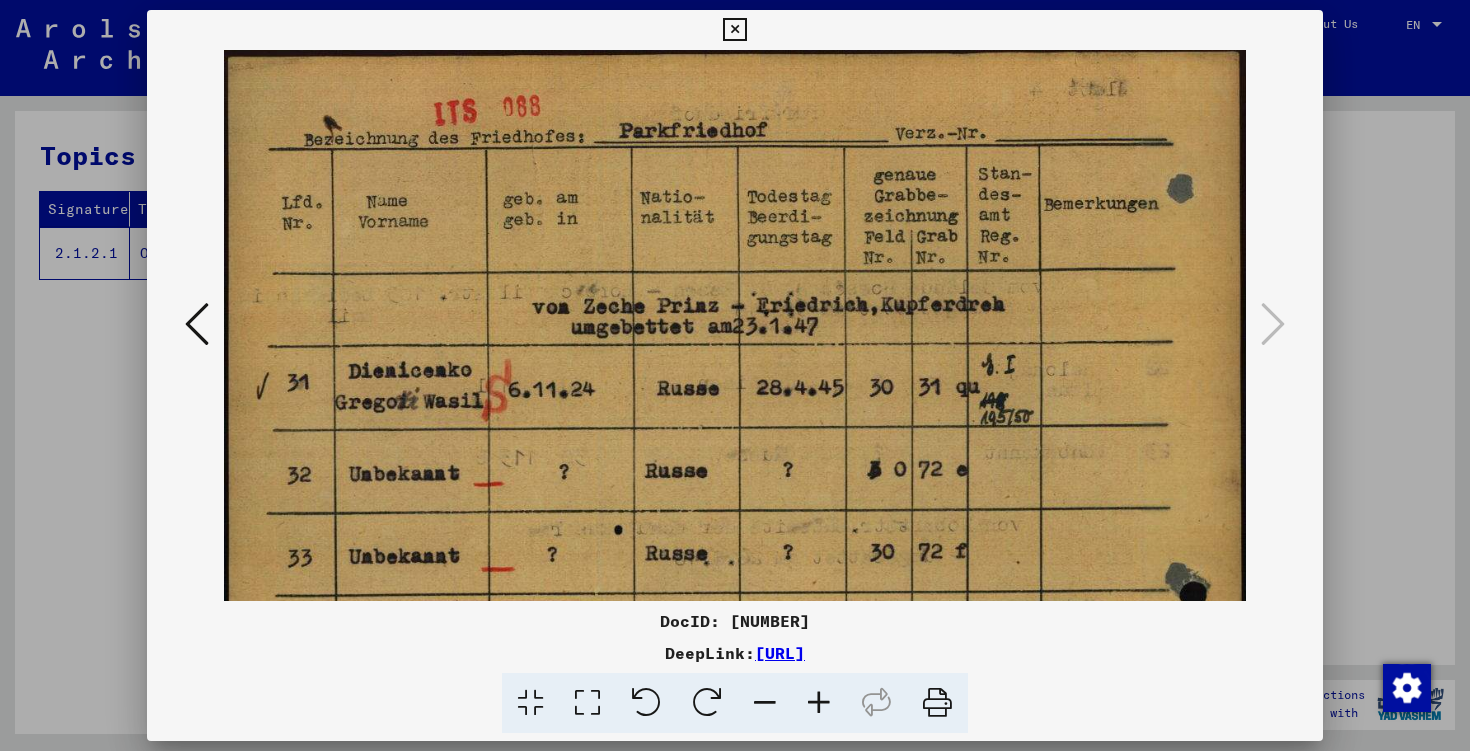click at bounding box center [819, 703] 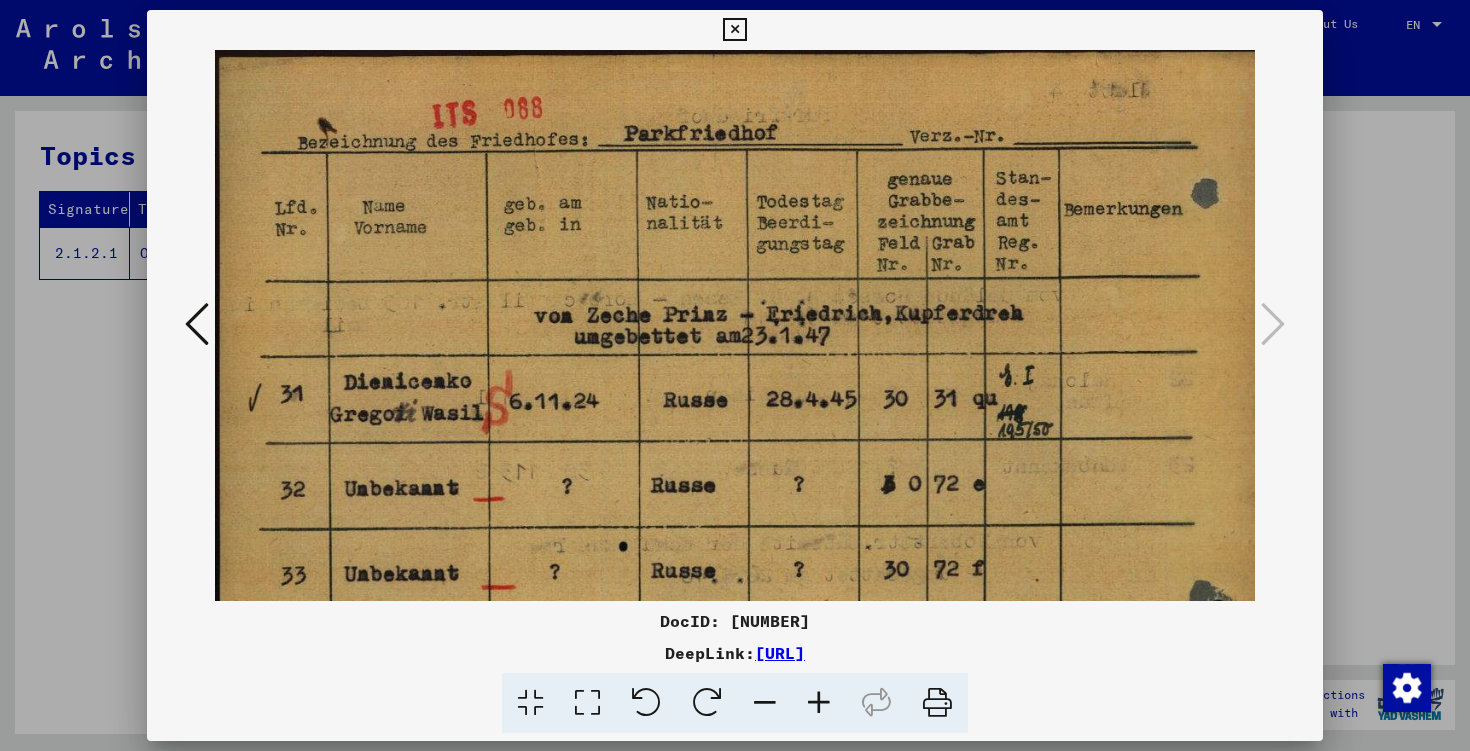 click at bounding box center [819, 703] 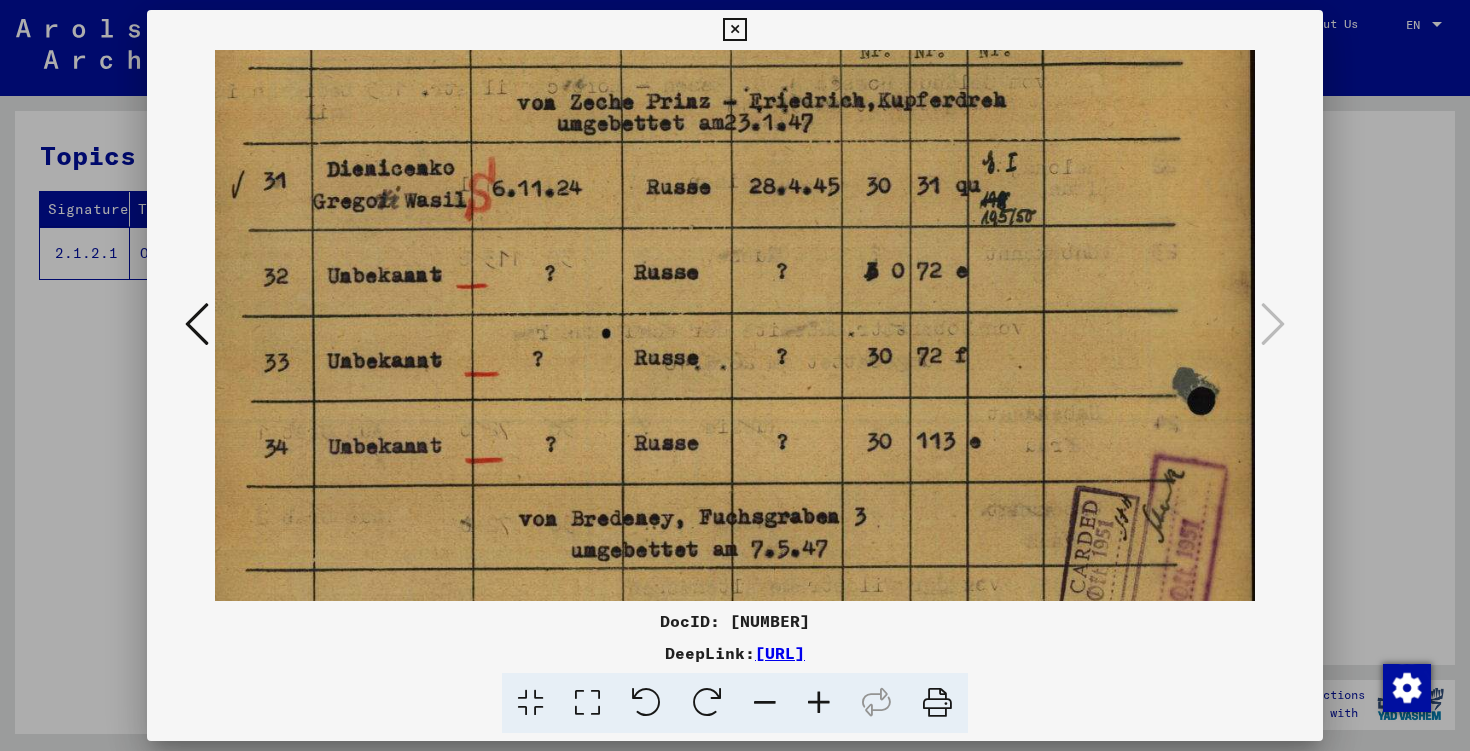 scroll, scrollTop: 231, scrollLeft: 17, axis: both 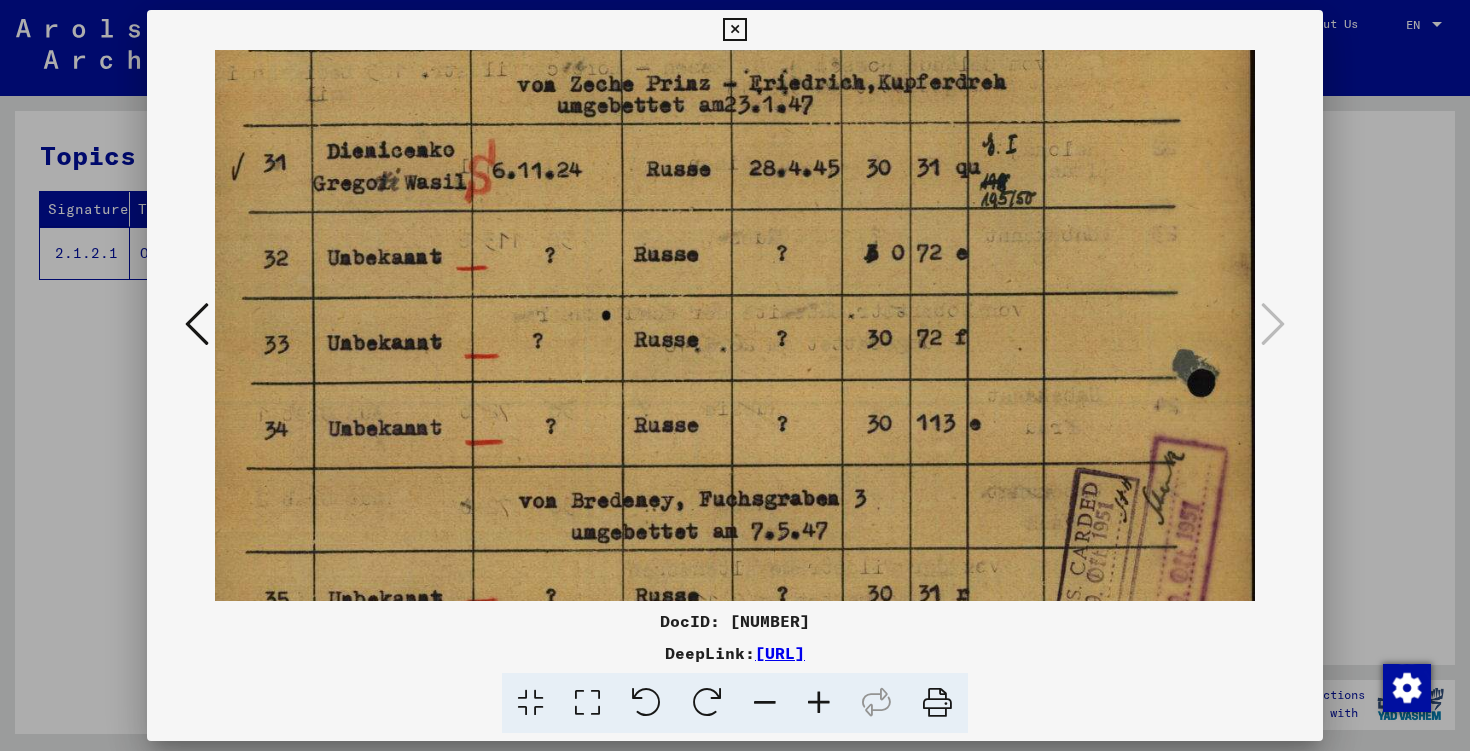 drag, startPoint x: 809, startPoint y: 456, endPoint x: 782, endPoint y: 225, distance: 232.57257 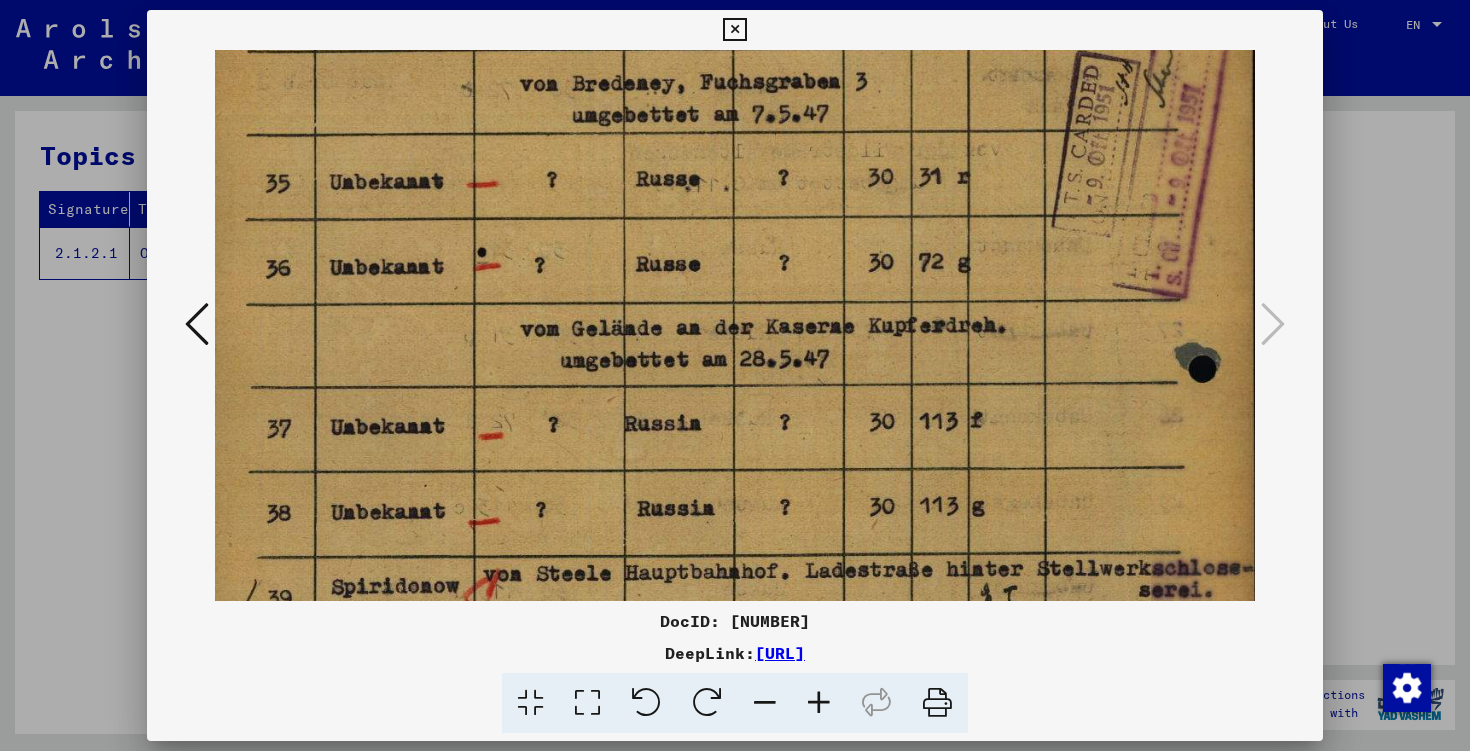 scroll, scrollTop: 649, scrollLeft: 16, axis: both 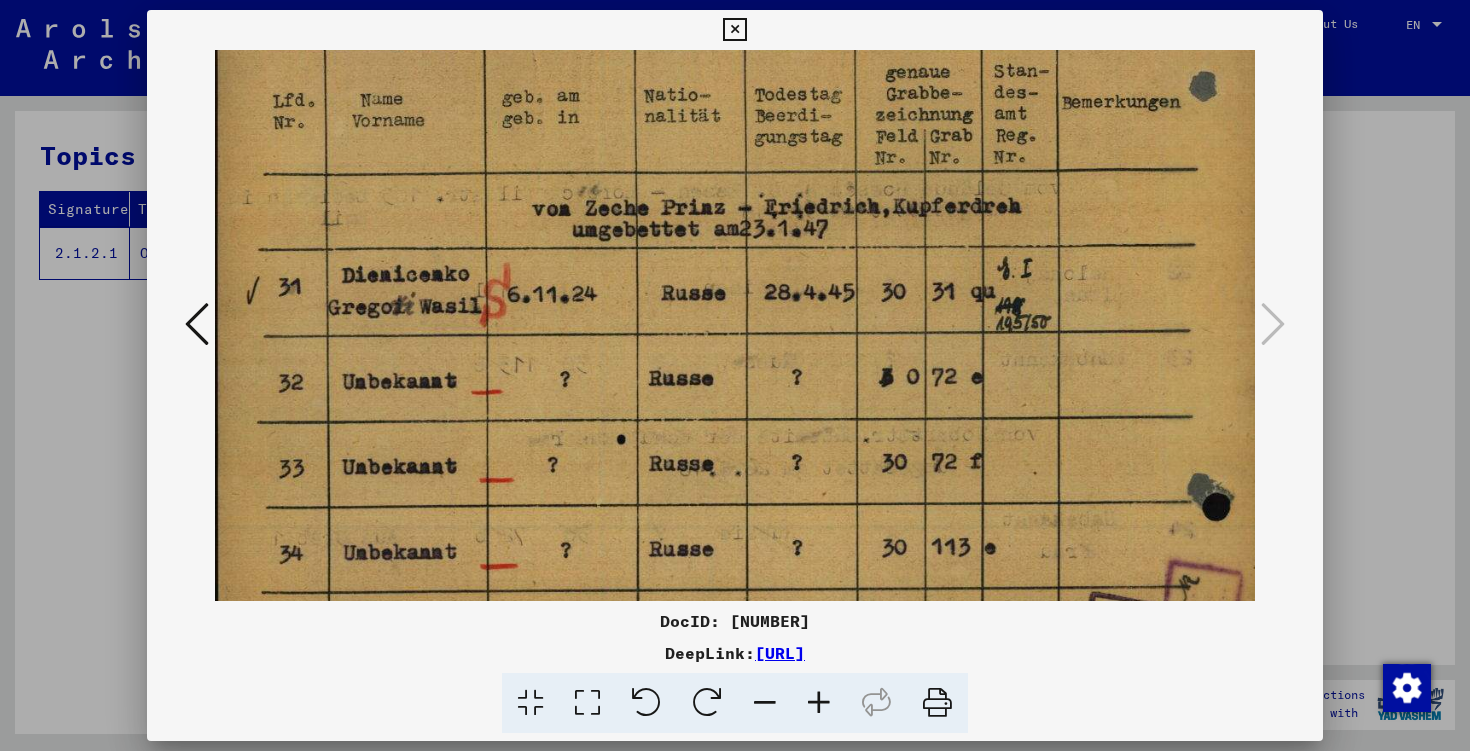 drag, startPoint x: 790, startPoint y: 293, endPoint x: 759, endPoint y: 420, distance: 130.72873 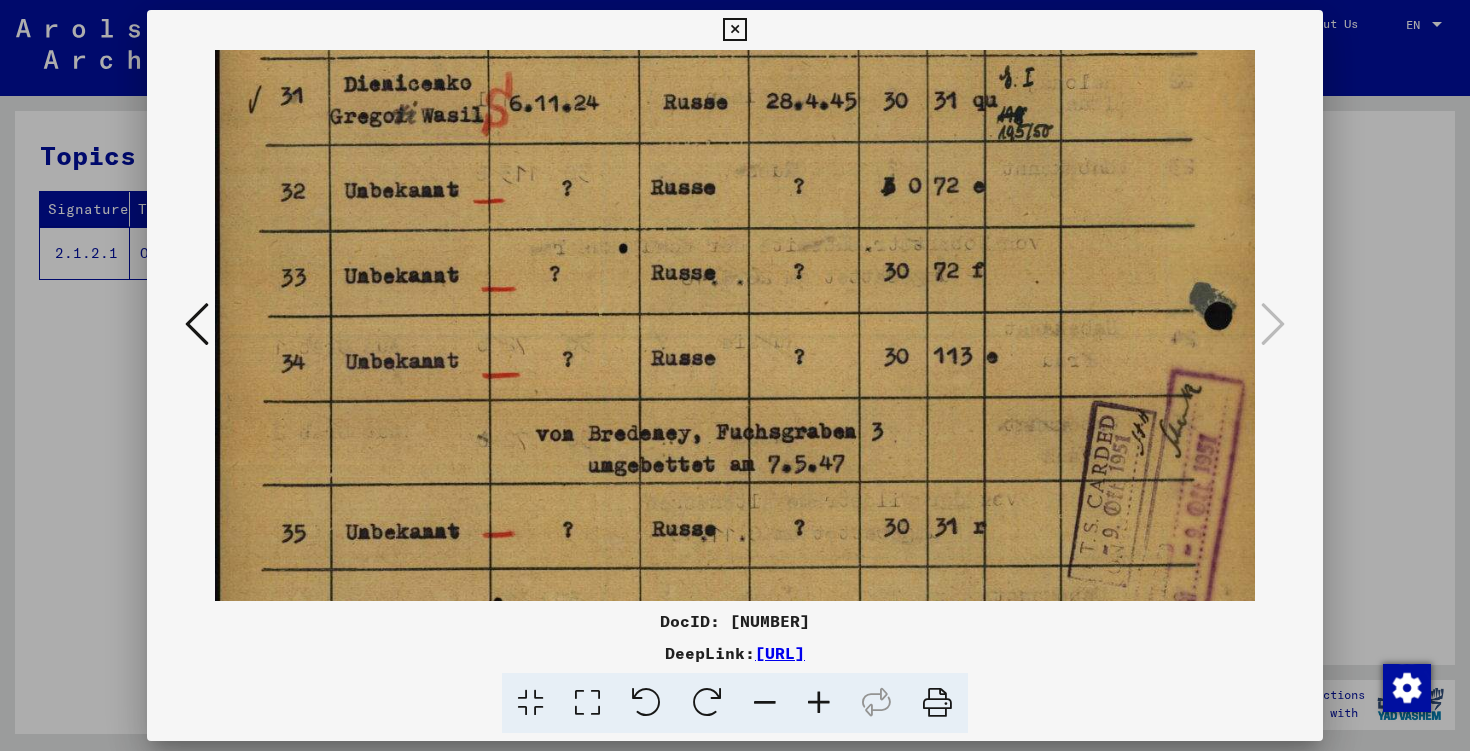 scroll, scrollTop: 297, scrollLeft: 1, axis: both 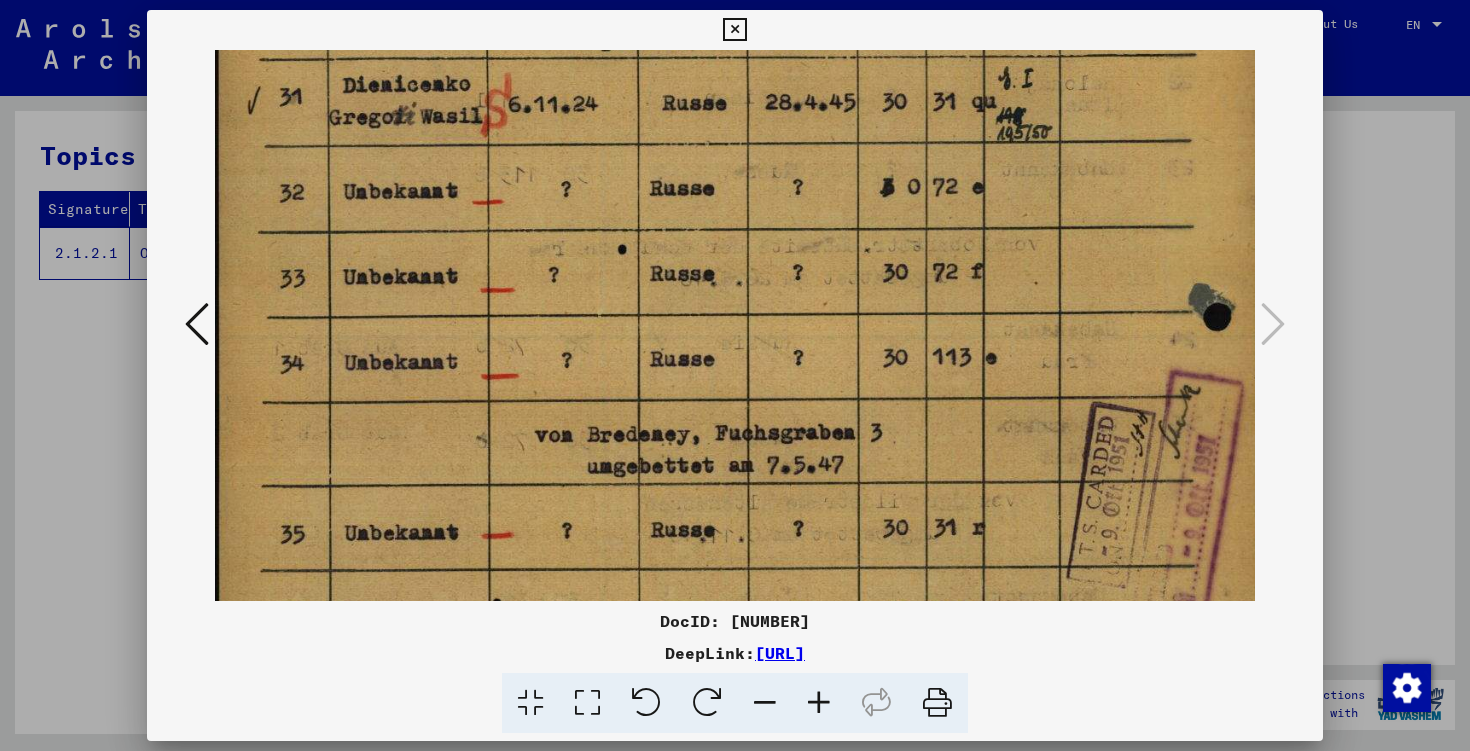 drag, startPoint x: 753, startPoint y: 309, endPoint x: 759, endPoint y: 279, distance: 30.594116 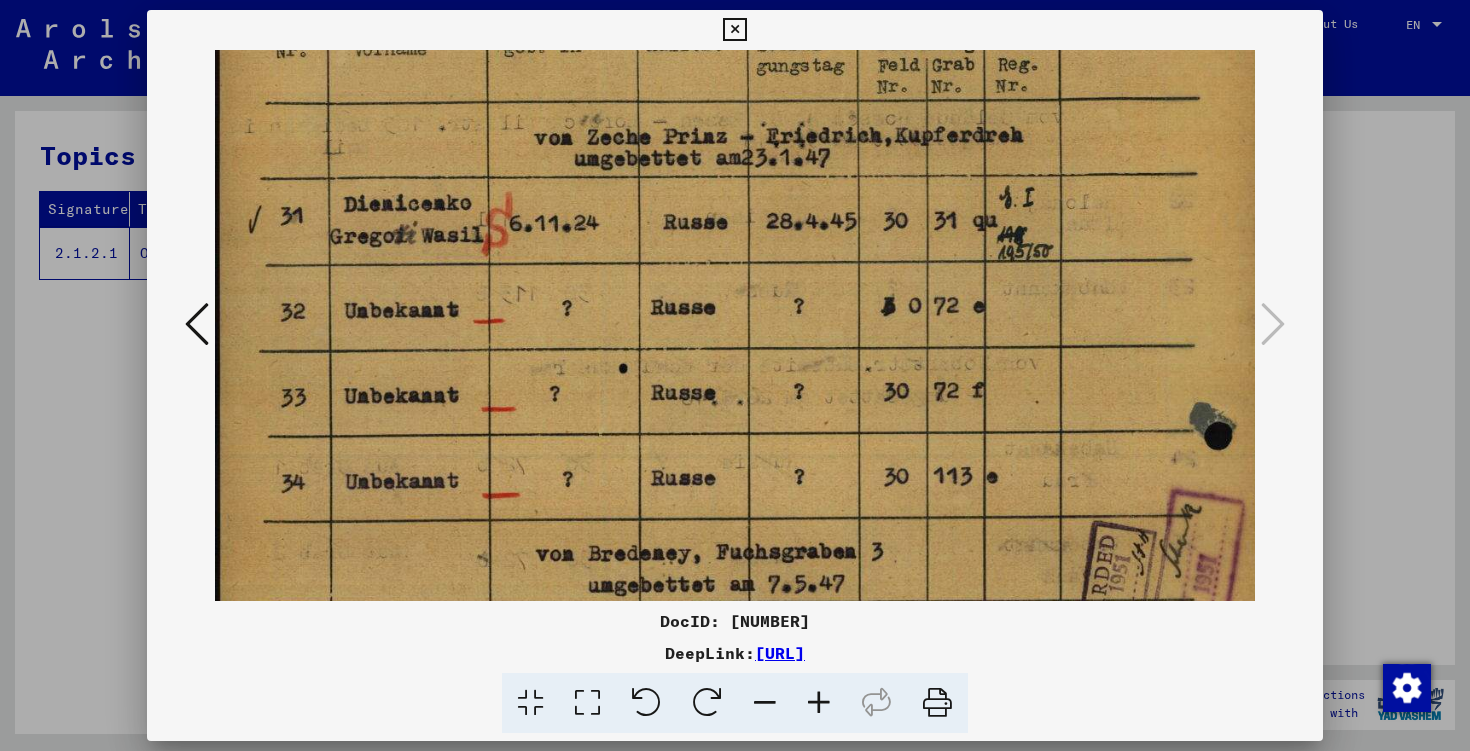 copy on "[URL]" 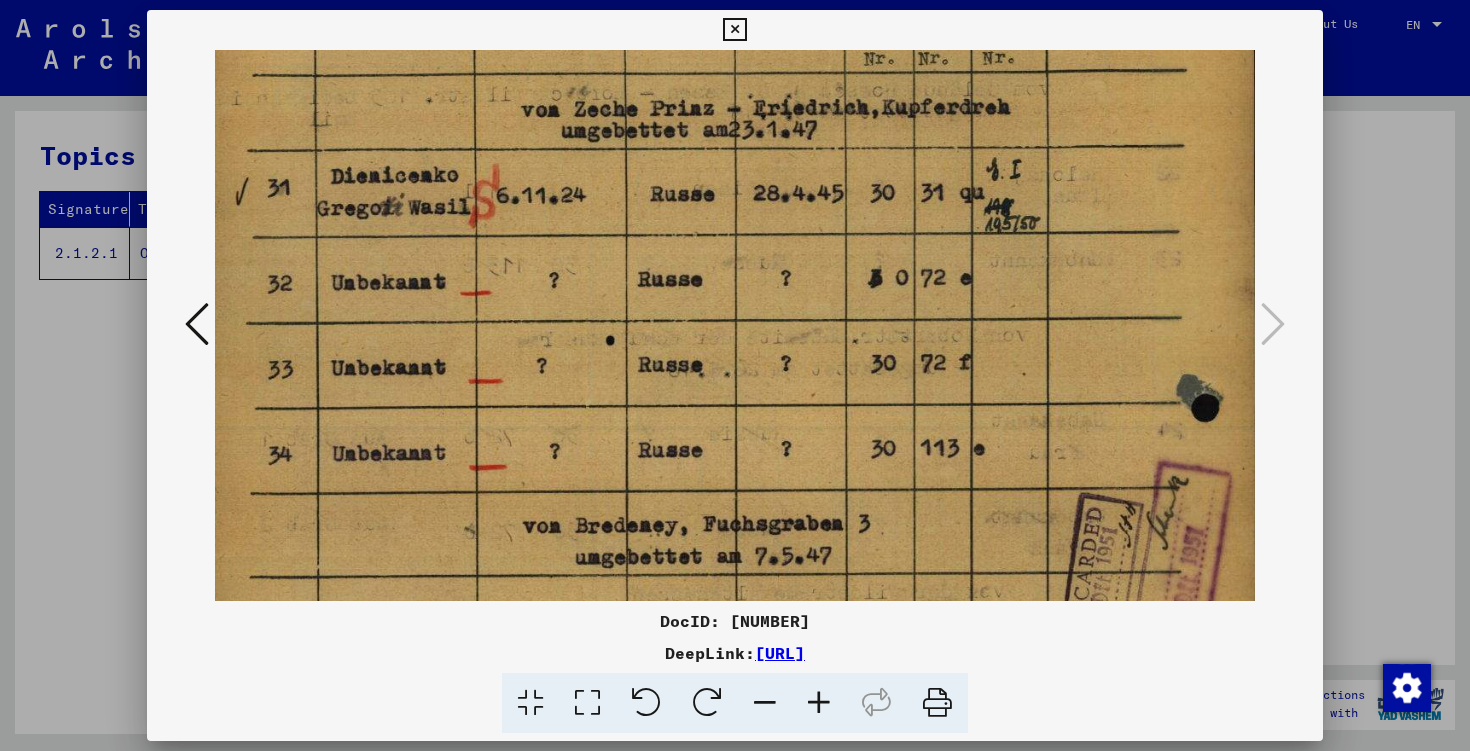 scroll, scrollTop: 0, scrollLeft: 0, axis: both 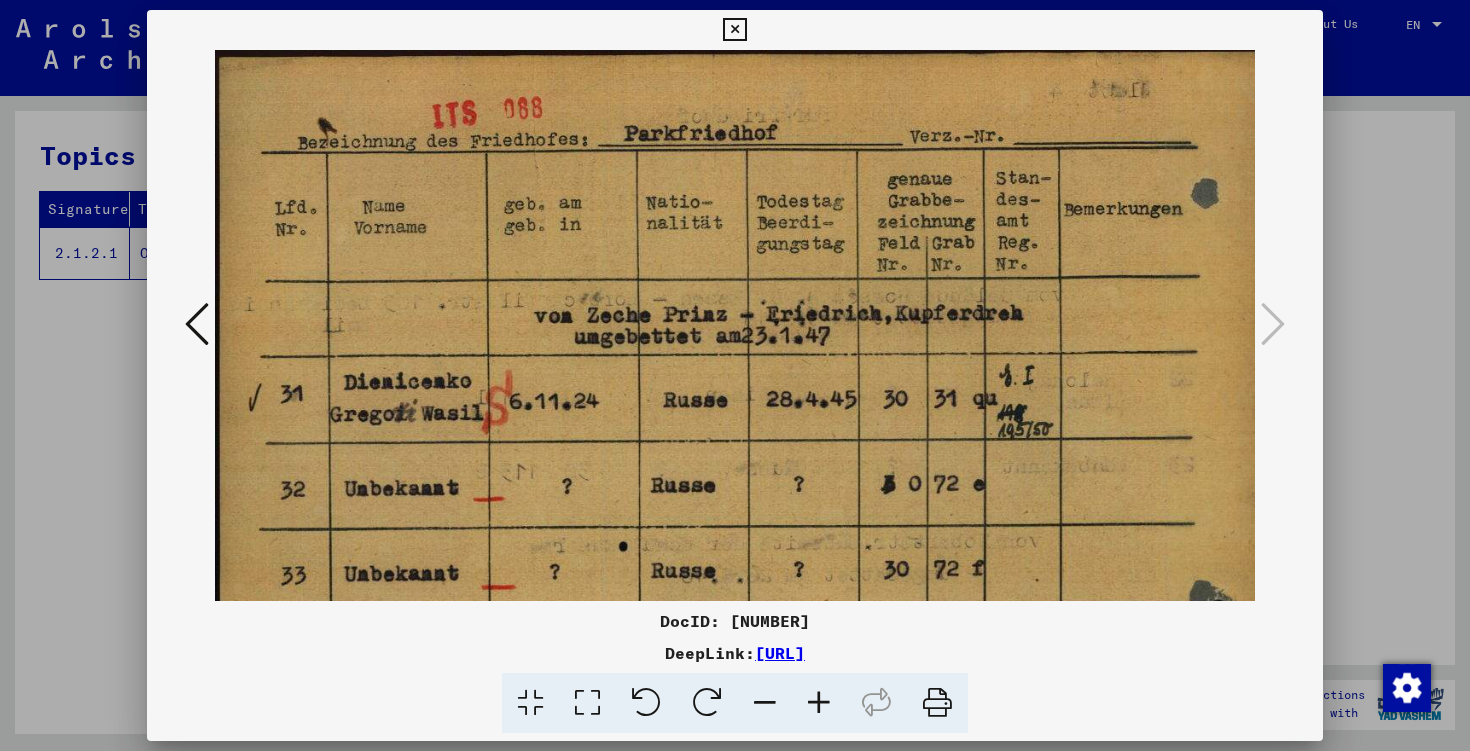 drag, startPoint x: 696, startPoint y: 297, endPoint x: 713, endPoint y: 601, distance: 304.47495 